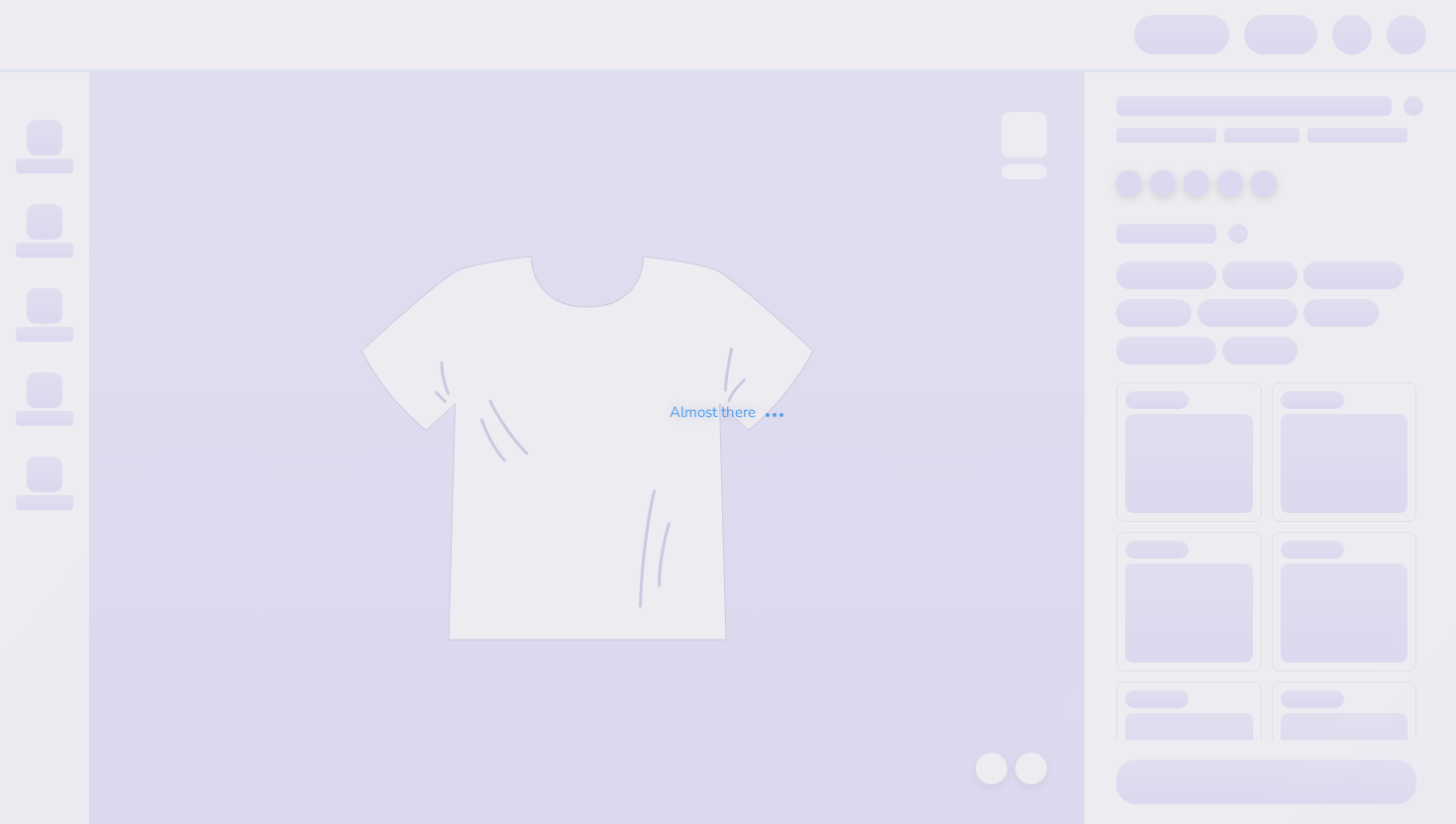 scroll, scrollTop: 0, scrollLeft: 0, axis: both 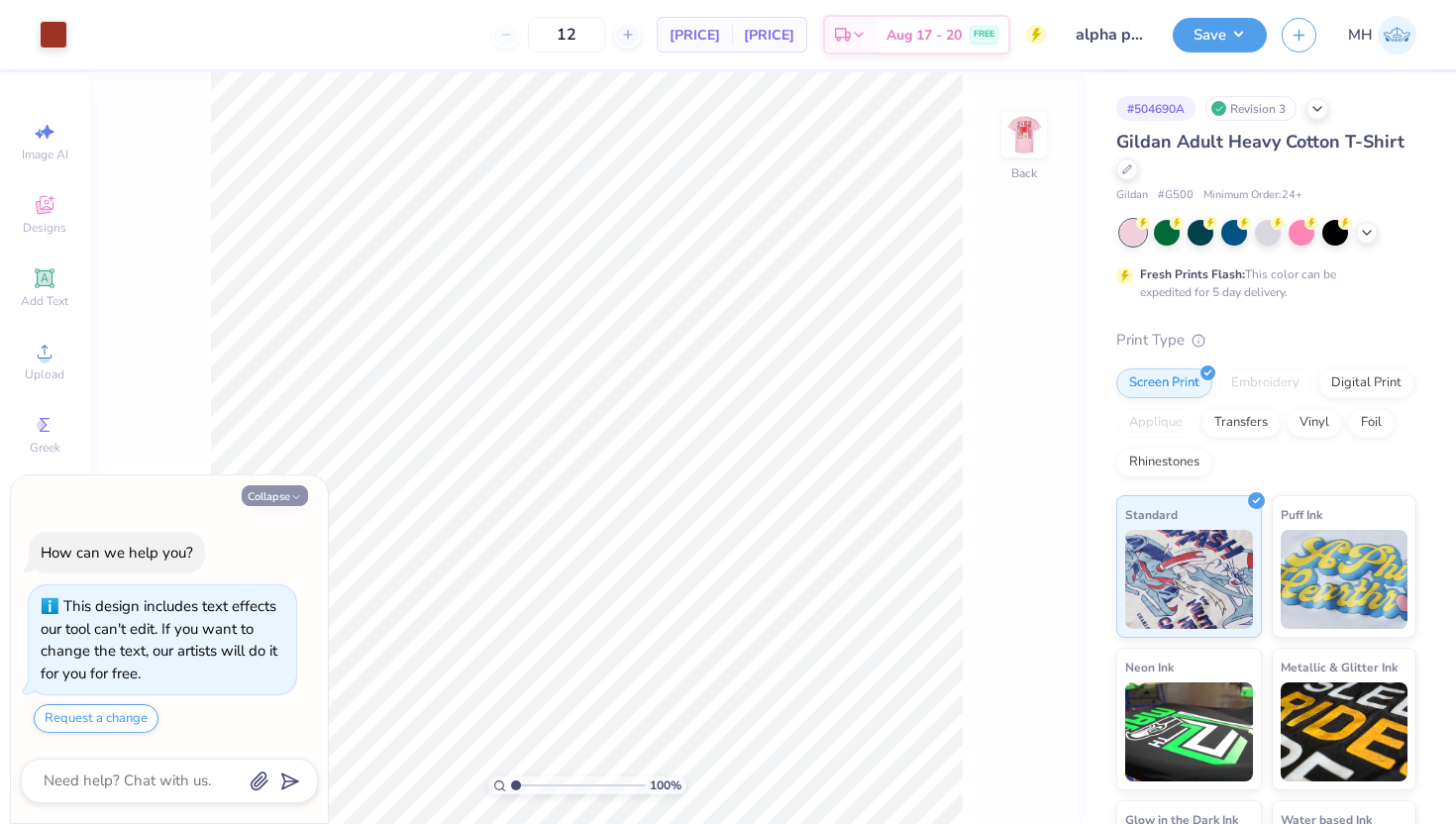 click on "Collapse" at bounding box center (274, 495) 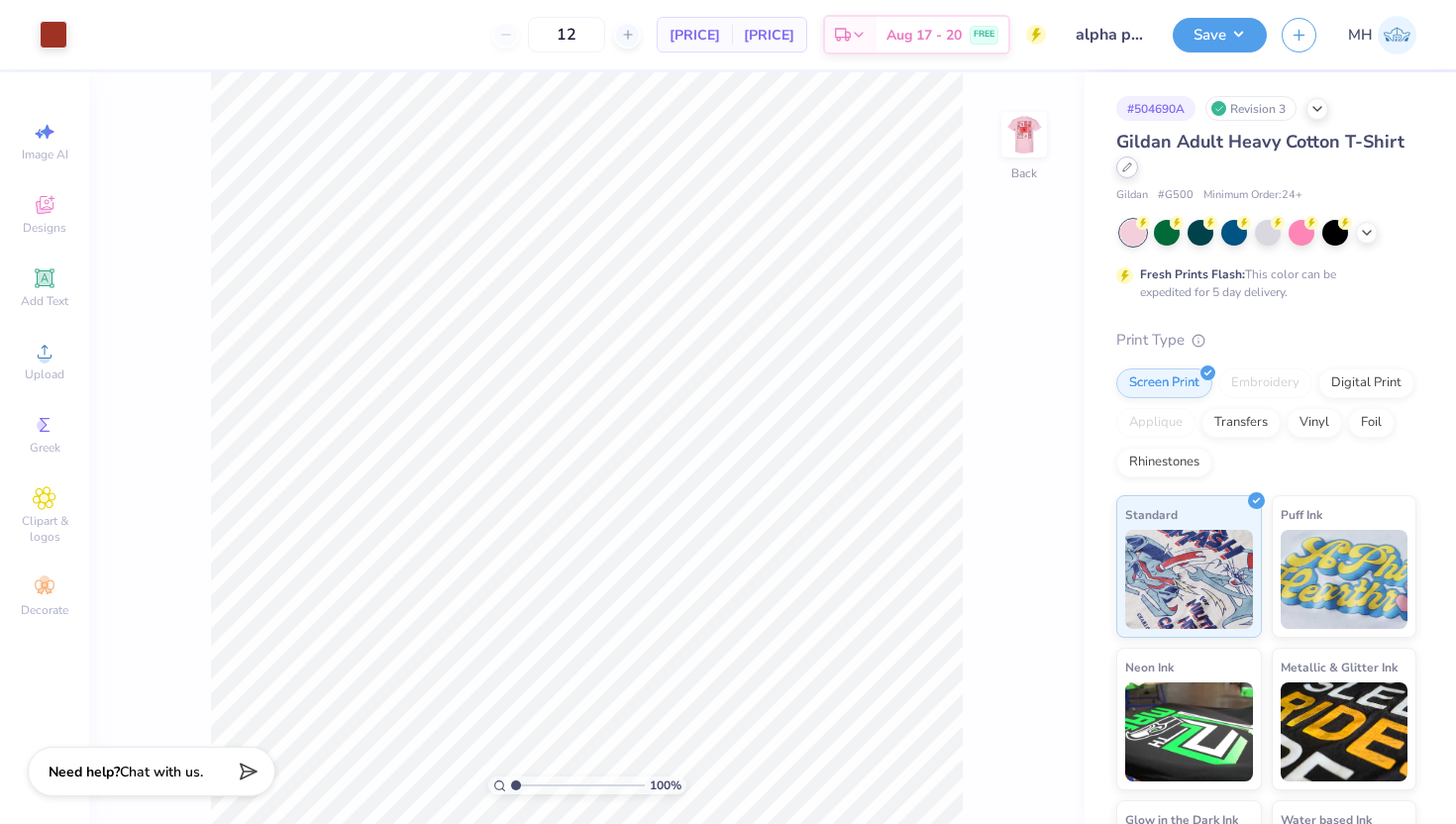 click 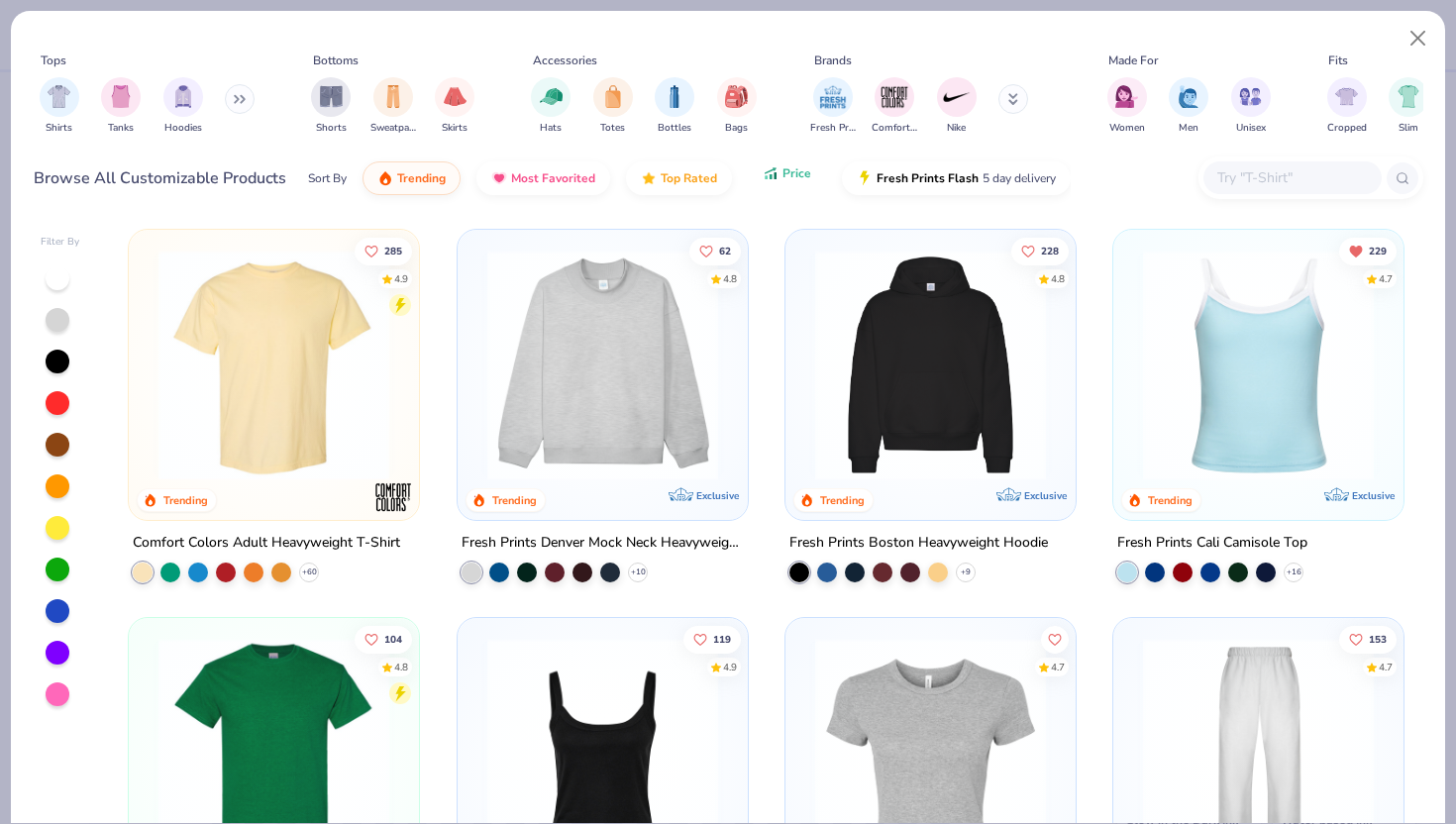 click on "Price" at bounding box center [796, 173] 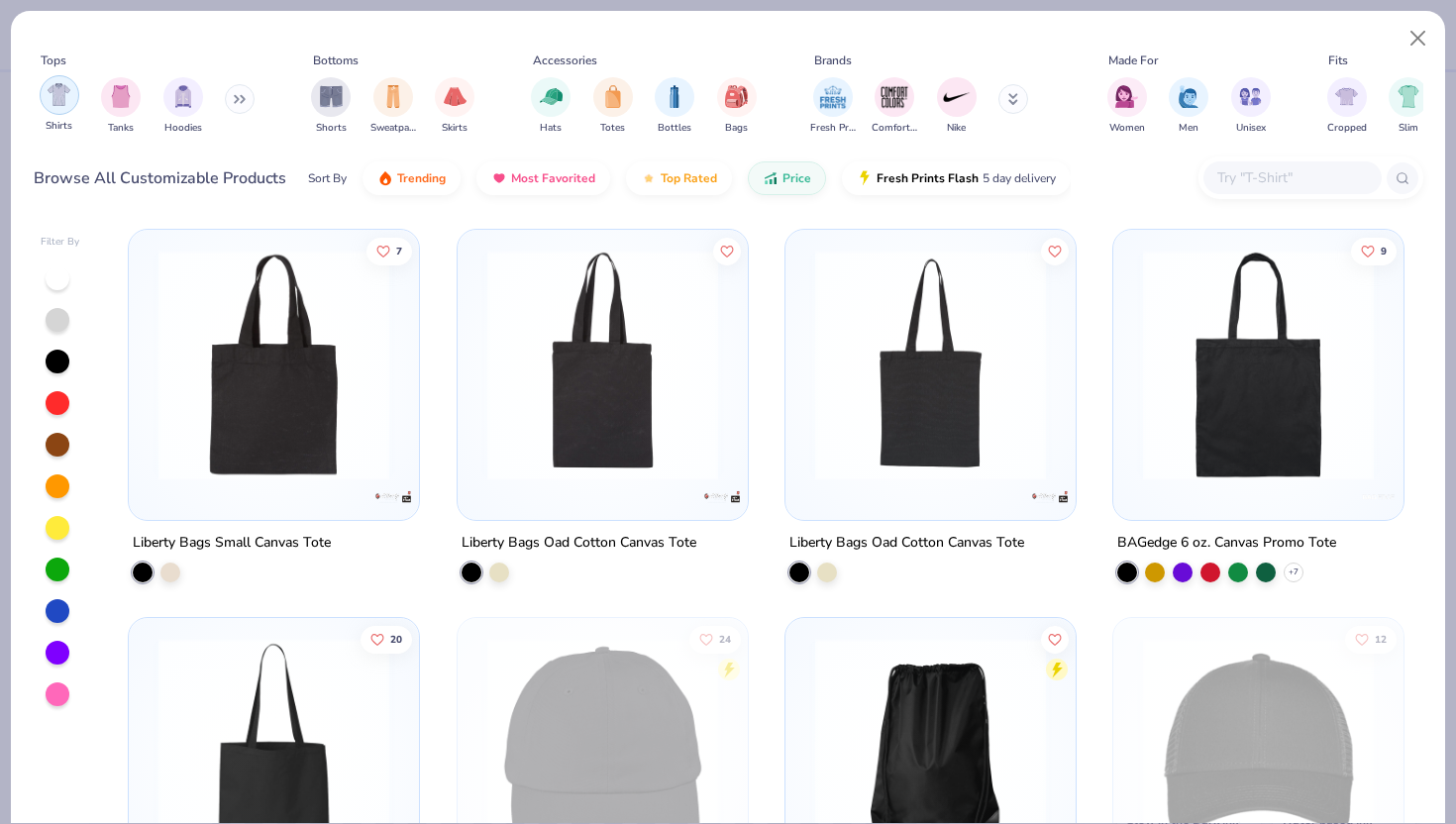 click at bounding box center [58, 94] 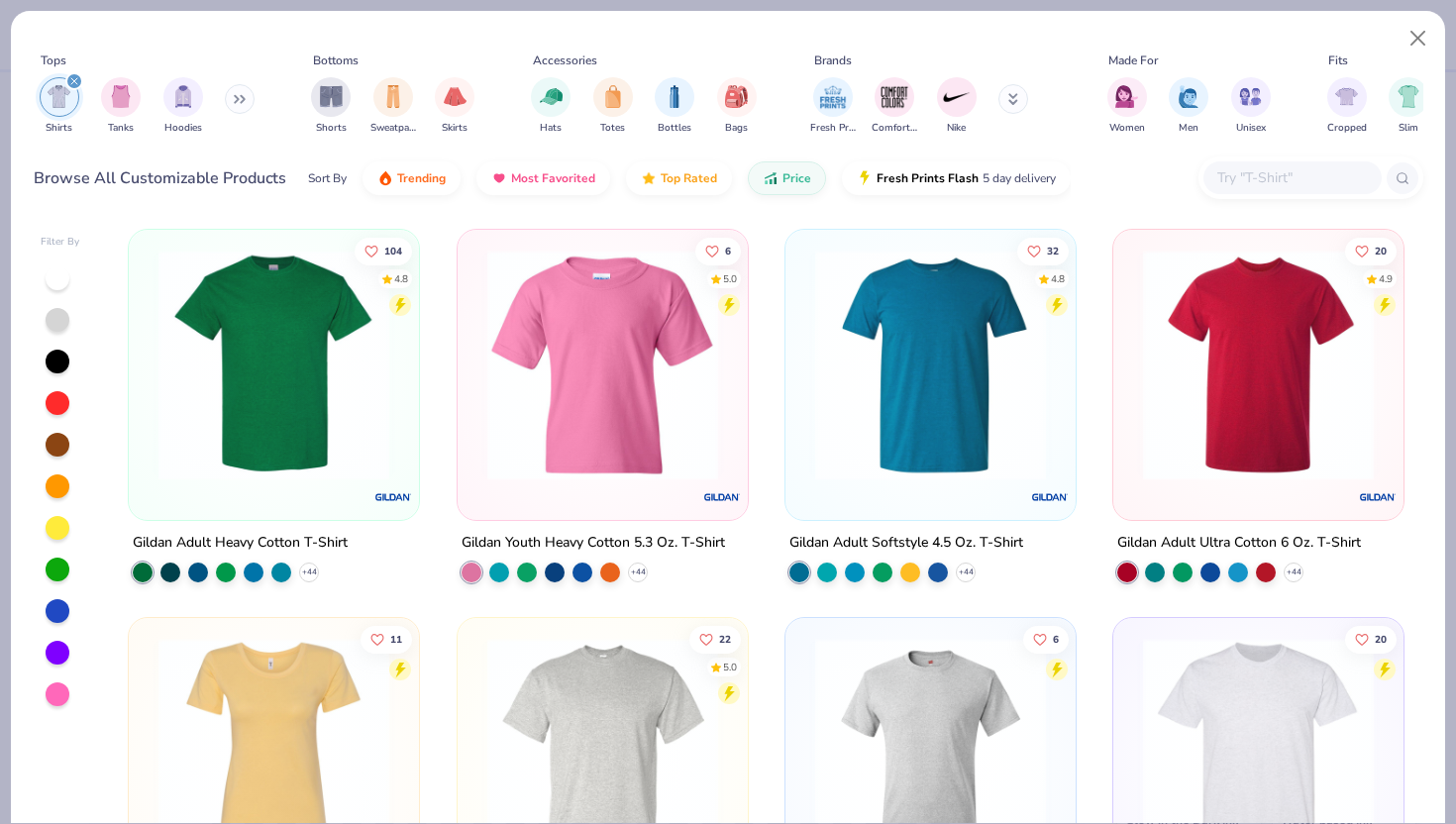 click on "Gildan Adult Heavy Cotton T-Shirt" at bounding box center (240, 543) 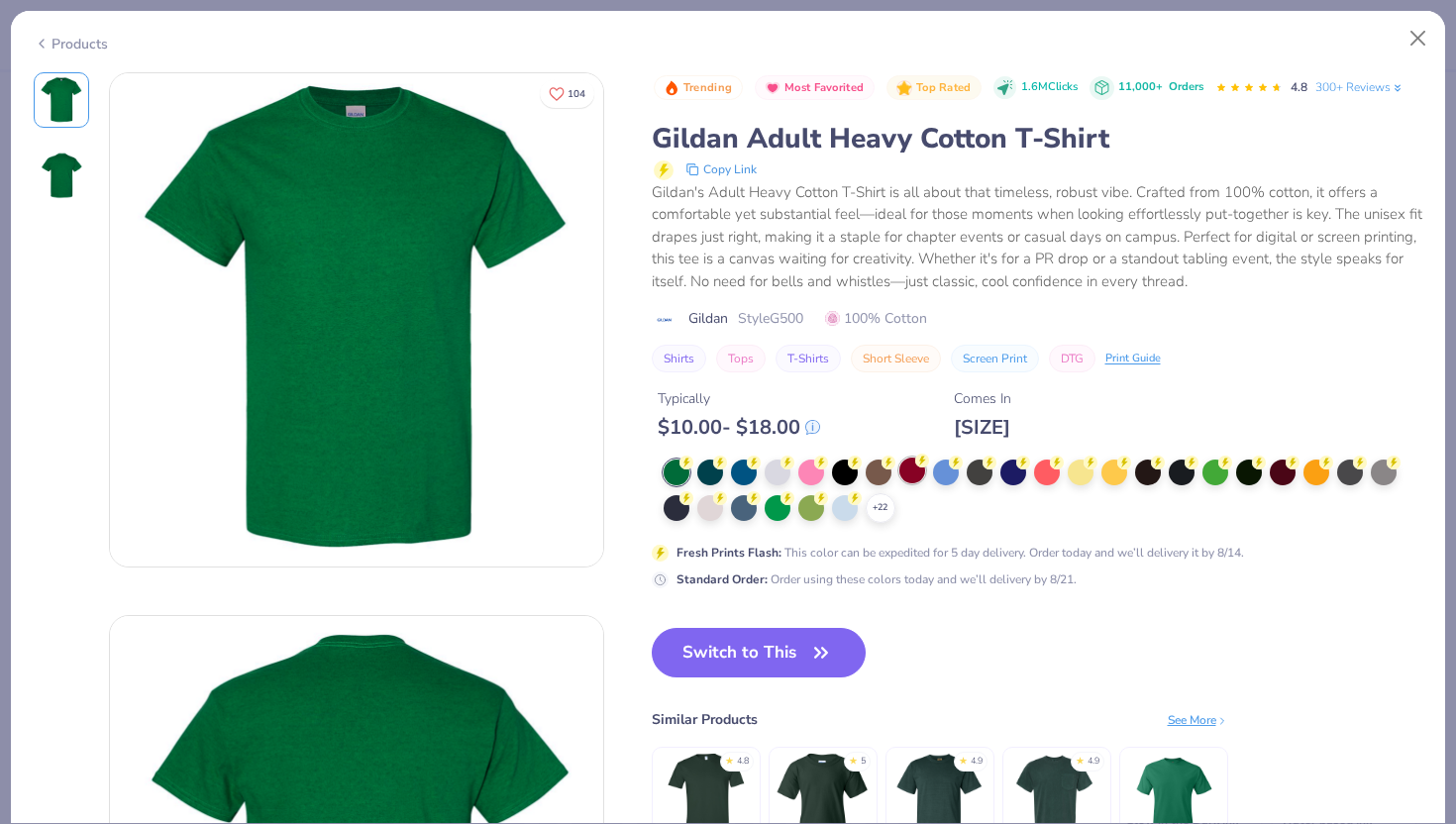 click at bounding box center (912, 470) 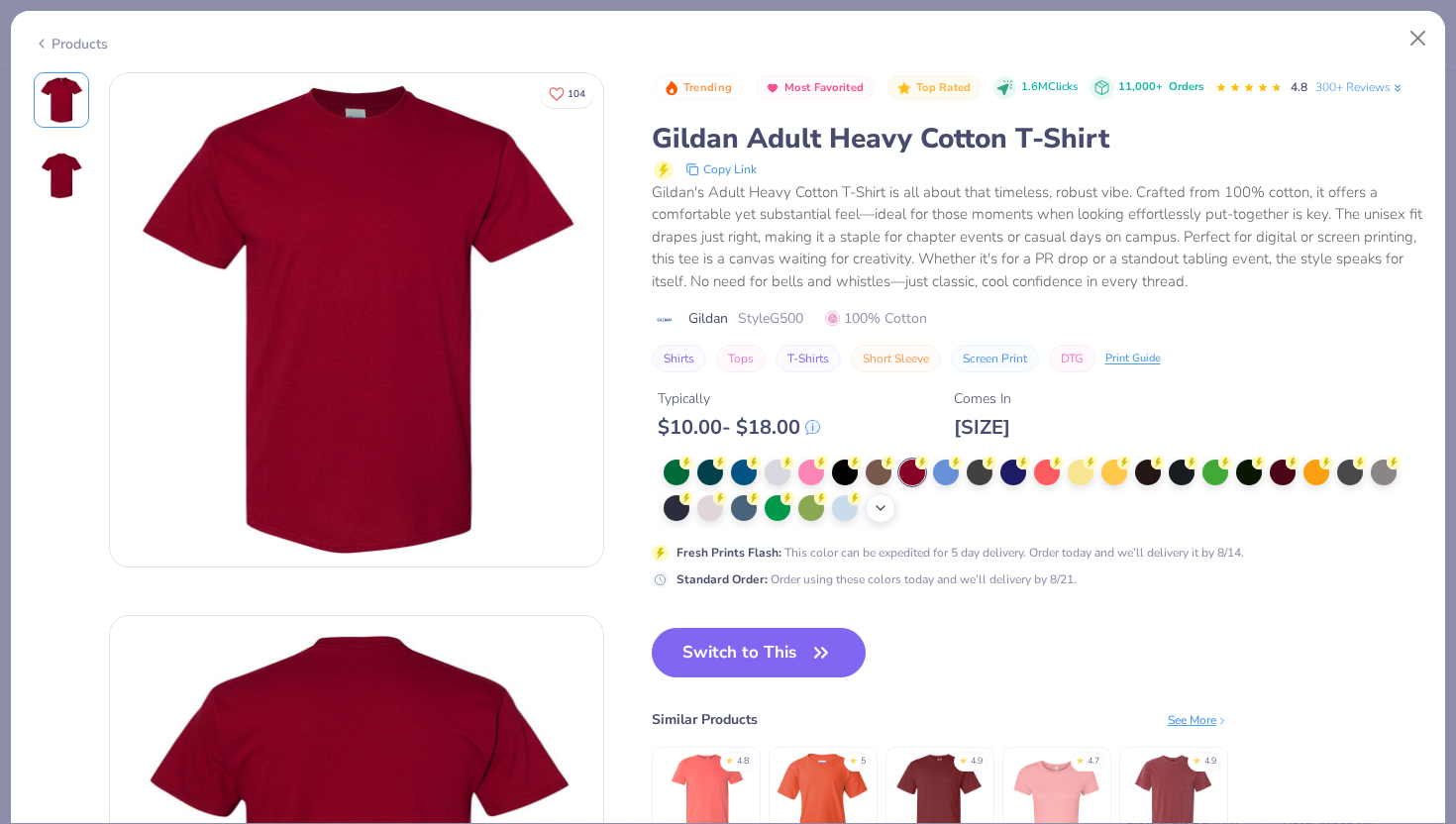click 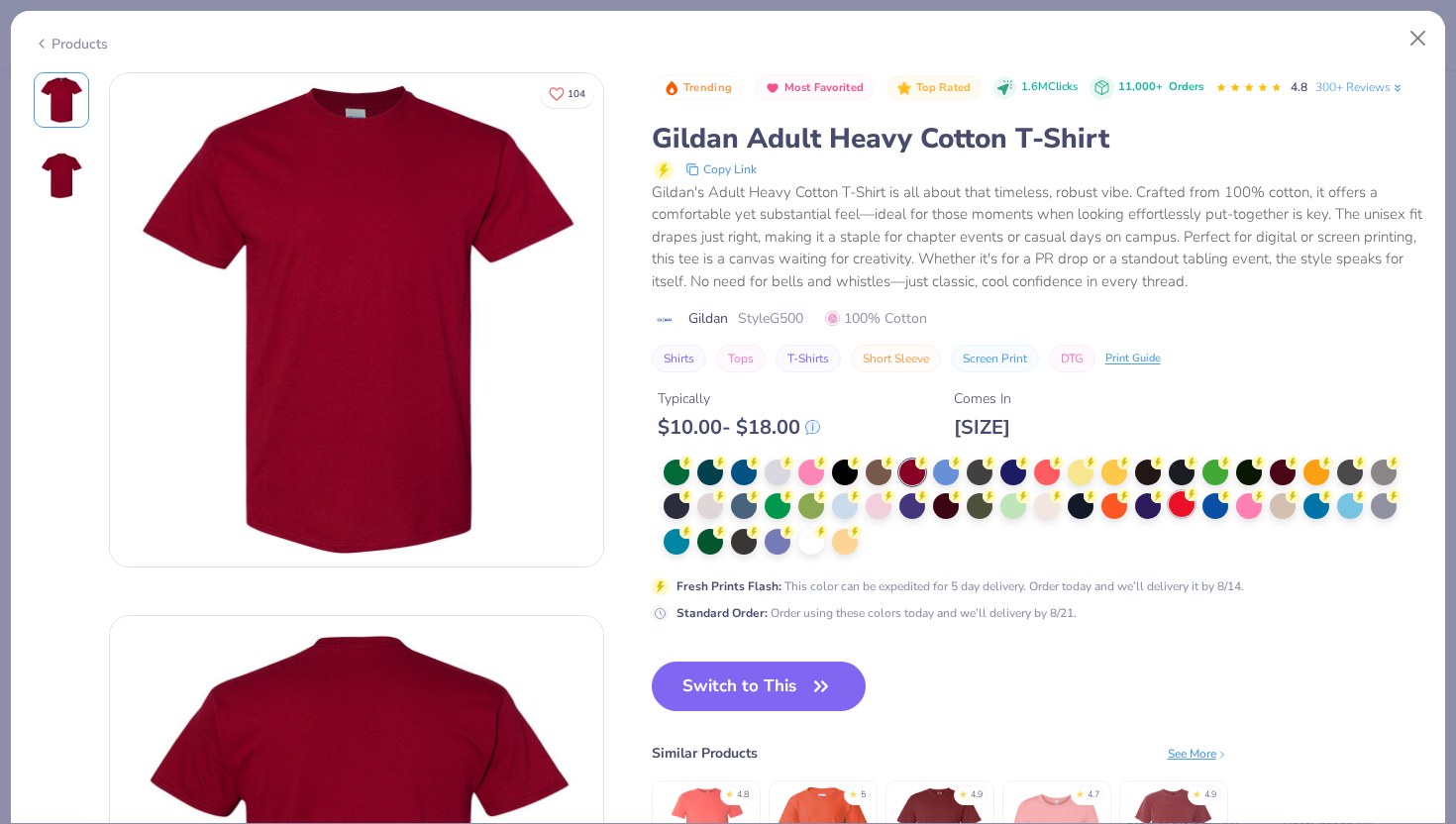 click at bounding box center (1182, 504) 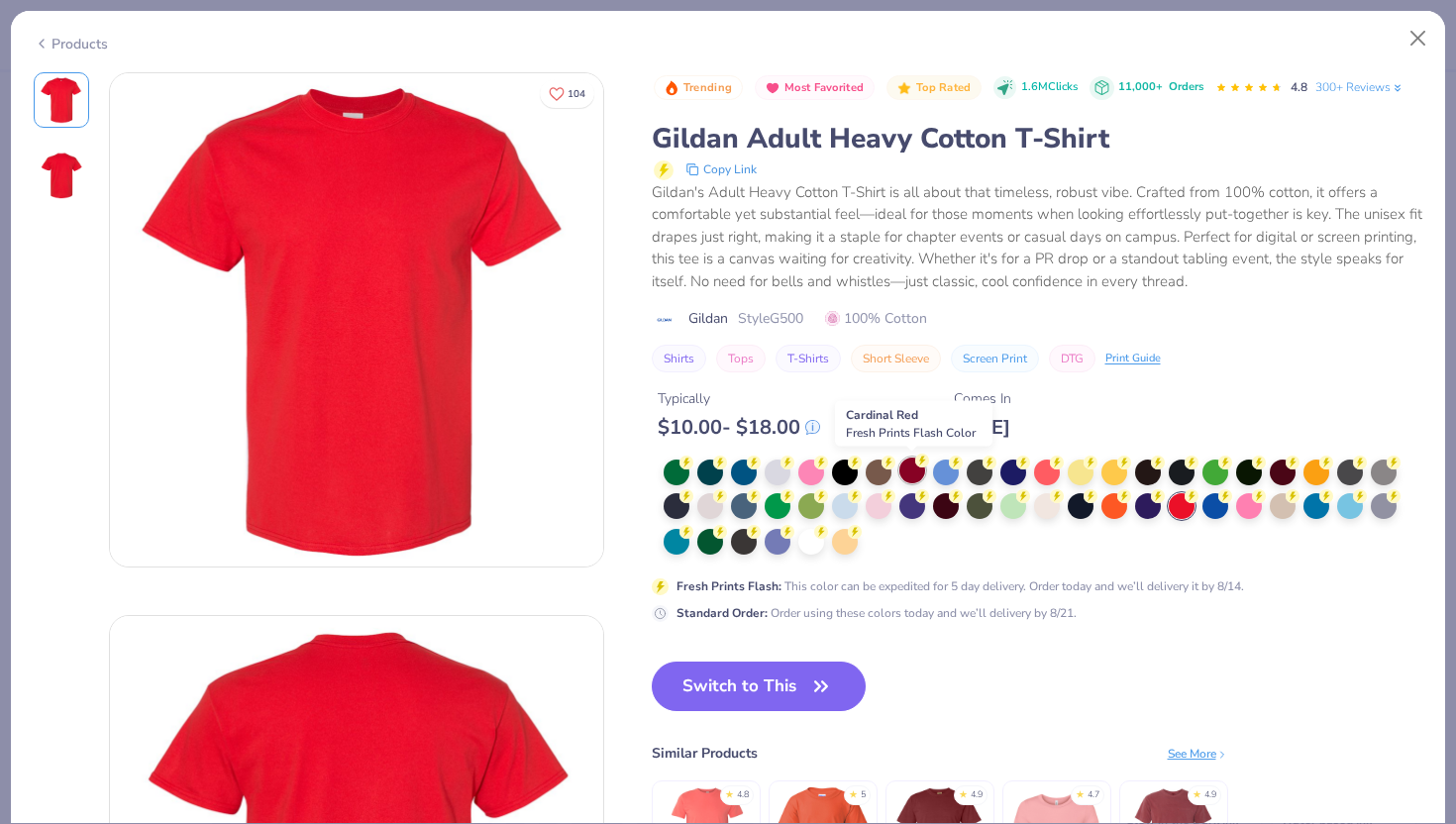 click at bounding box center [912, 470] 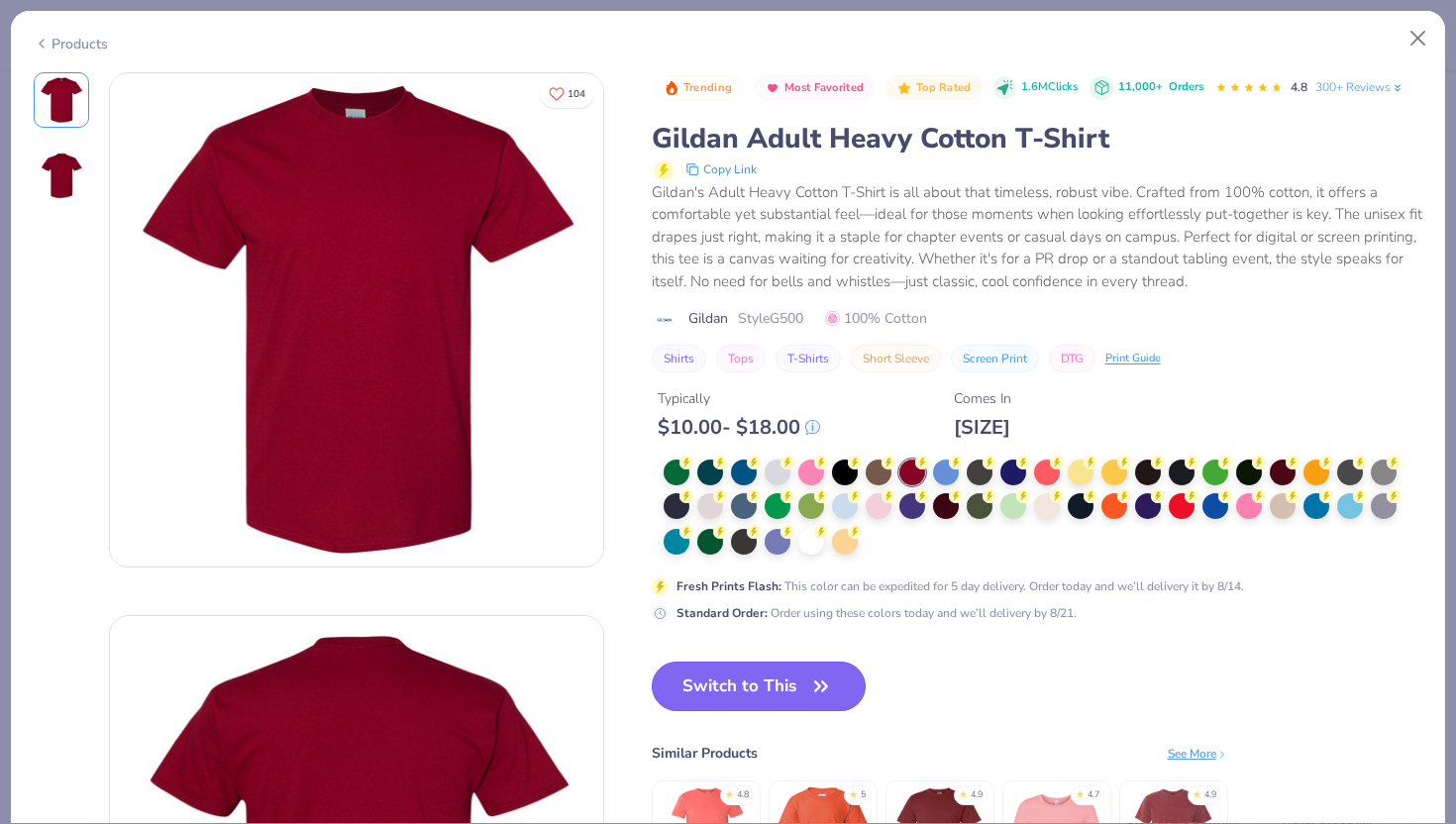 click on "Switch to This" at bounding box center [759, 686] 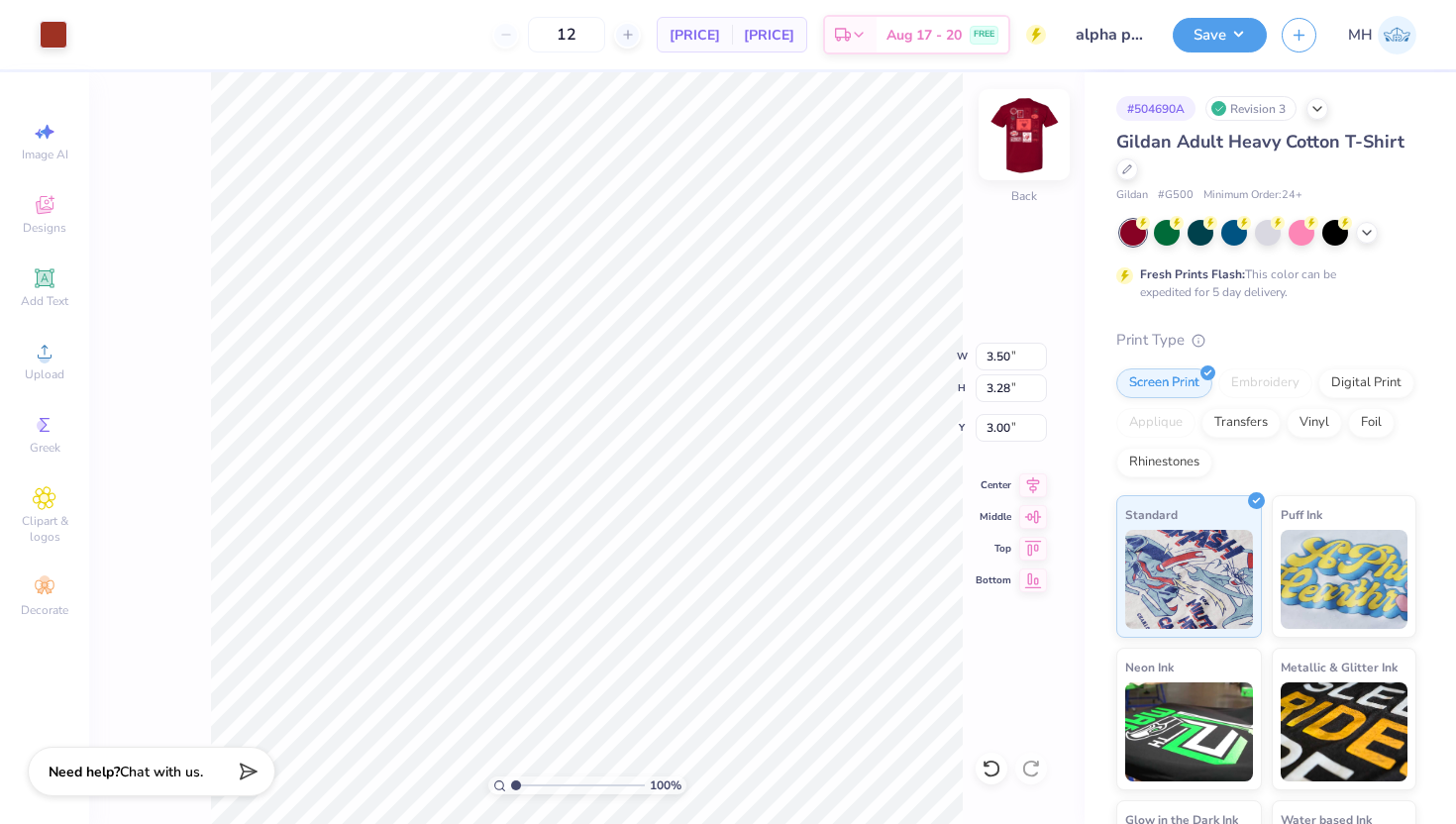 click at bounding box center [1024, 135] 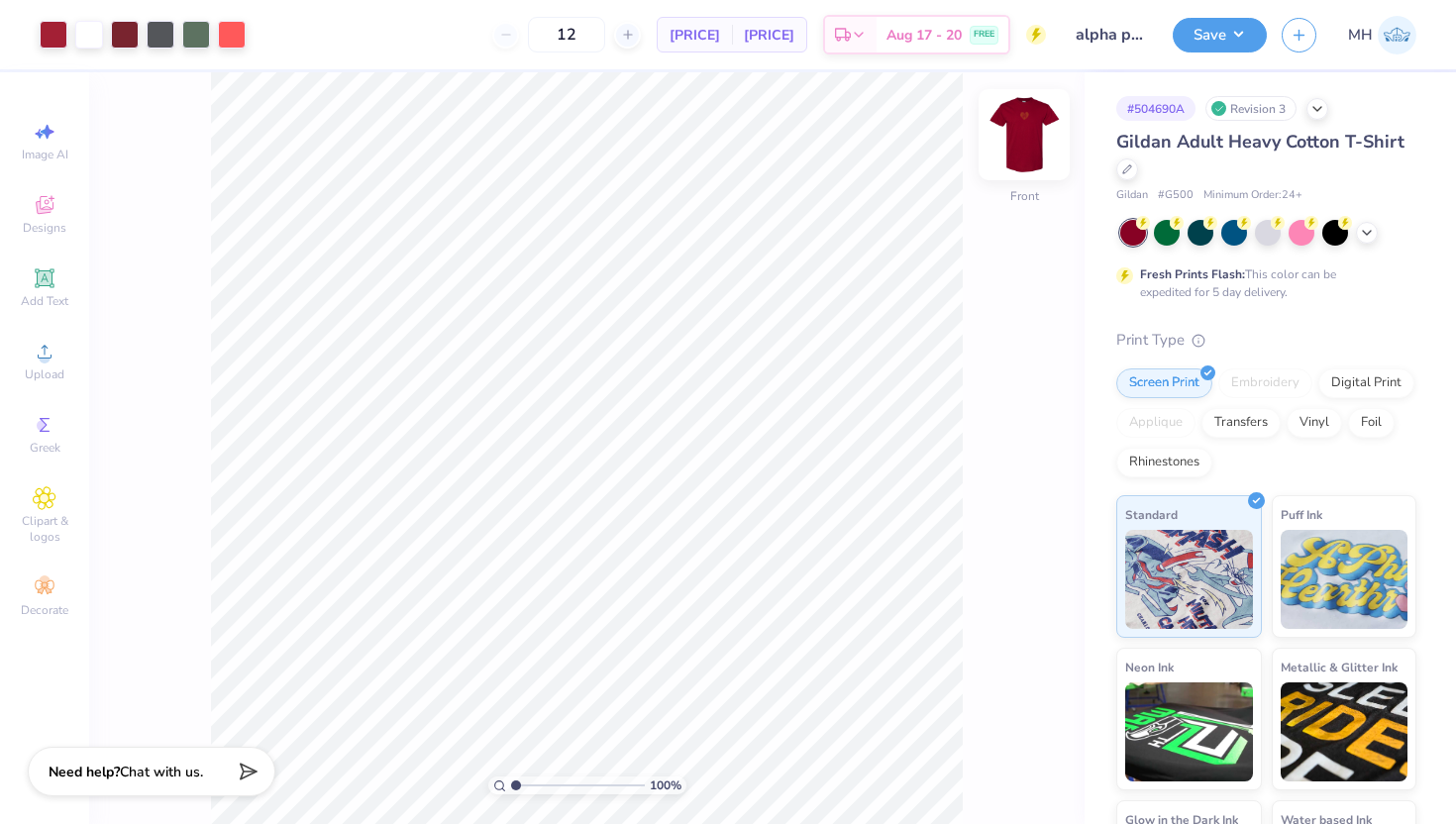 click at bounding box center (1024, 135) 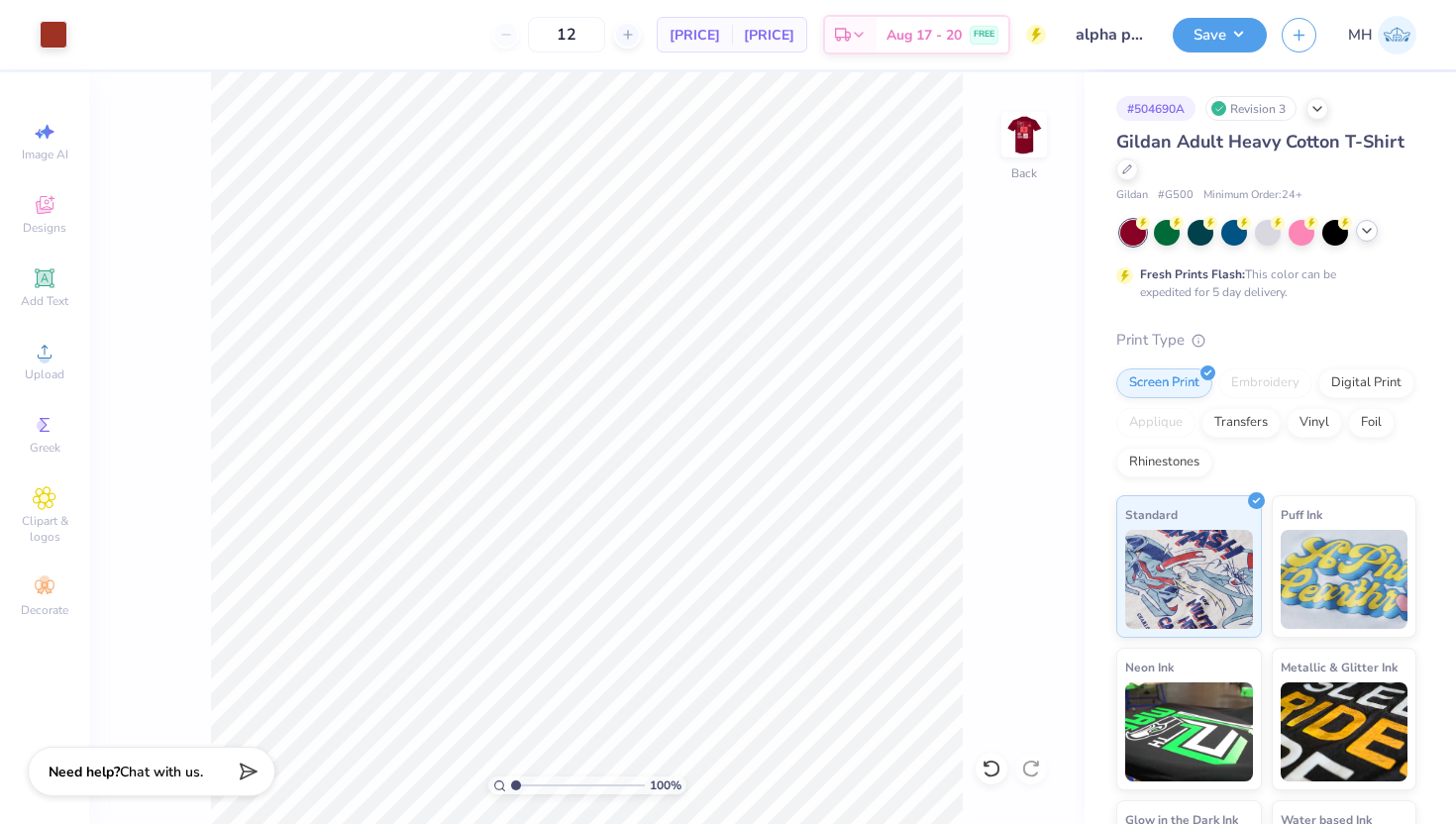 click 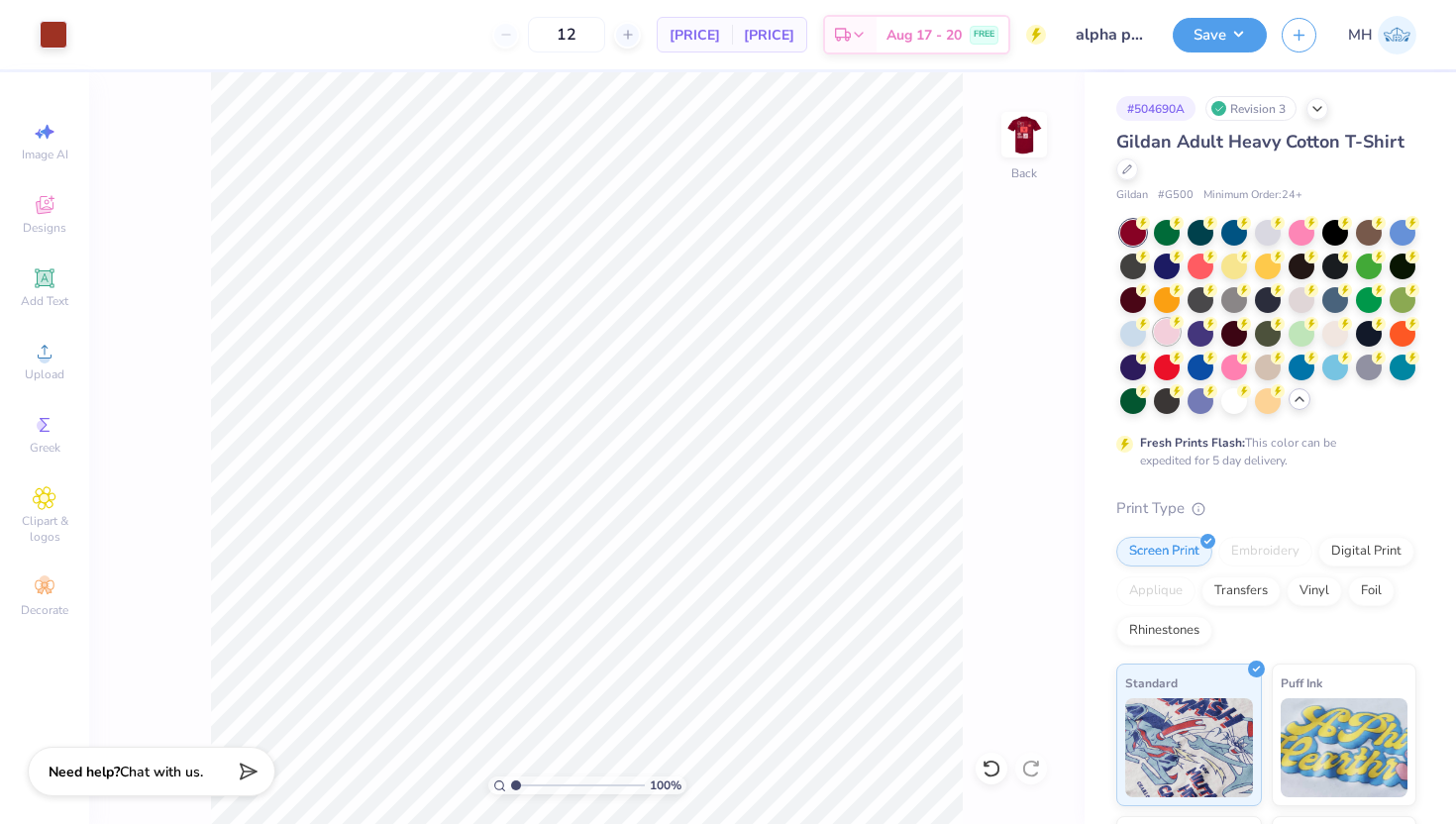 click at bounding box center (1167, 332) 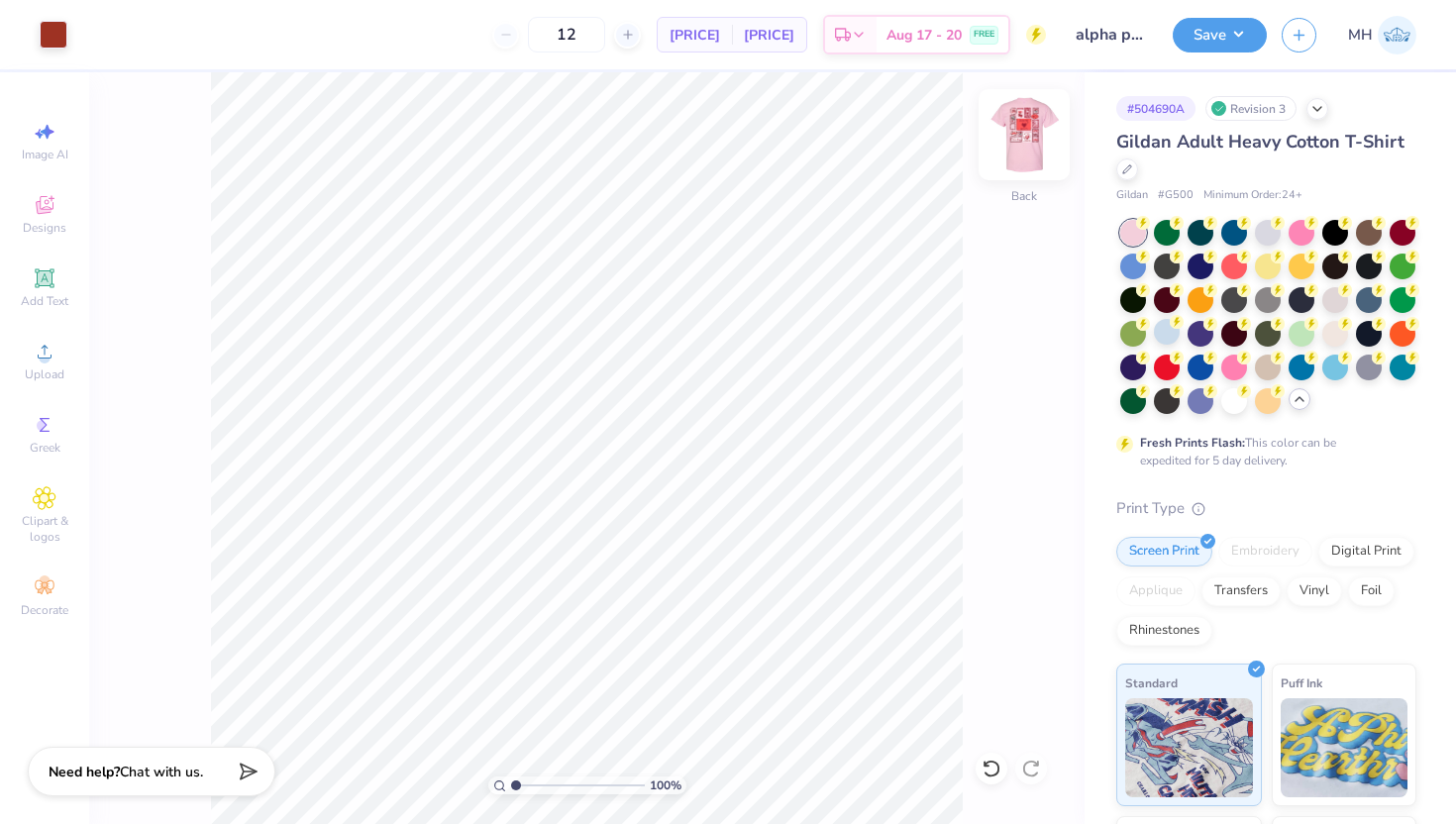 click at bounding box center [1024, 135] 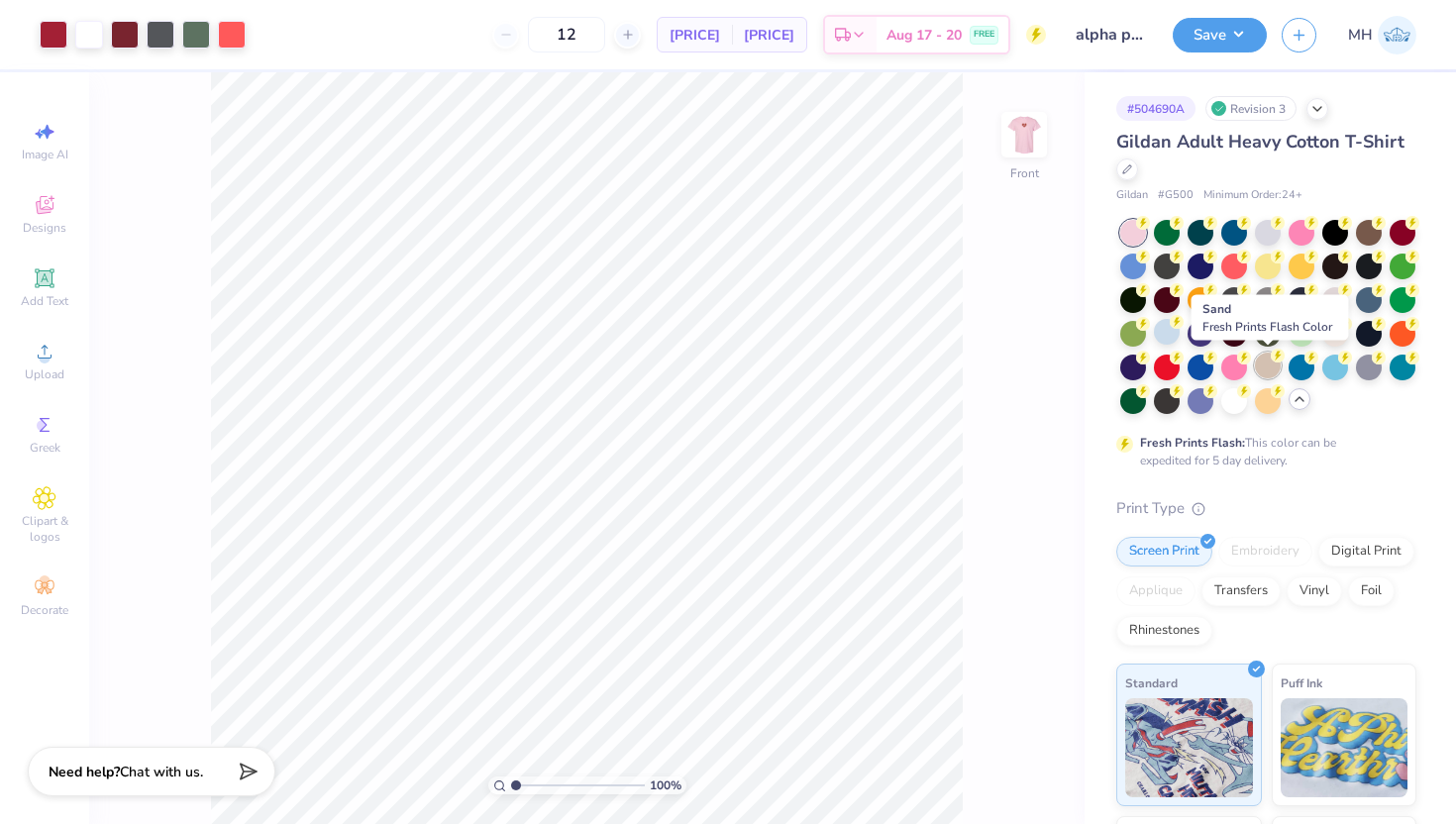 click 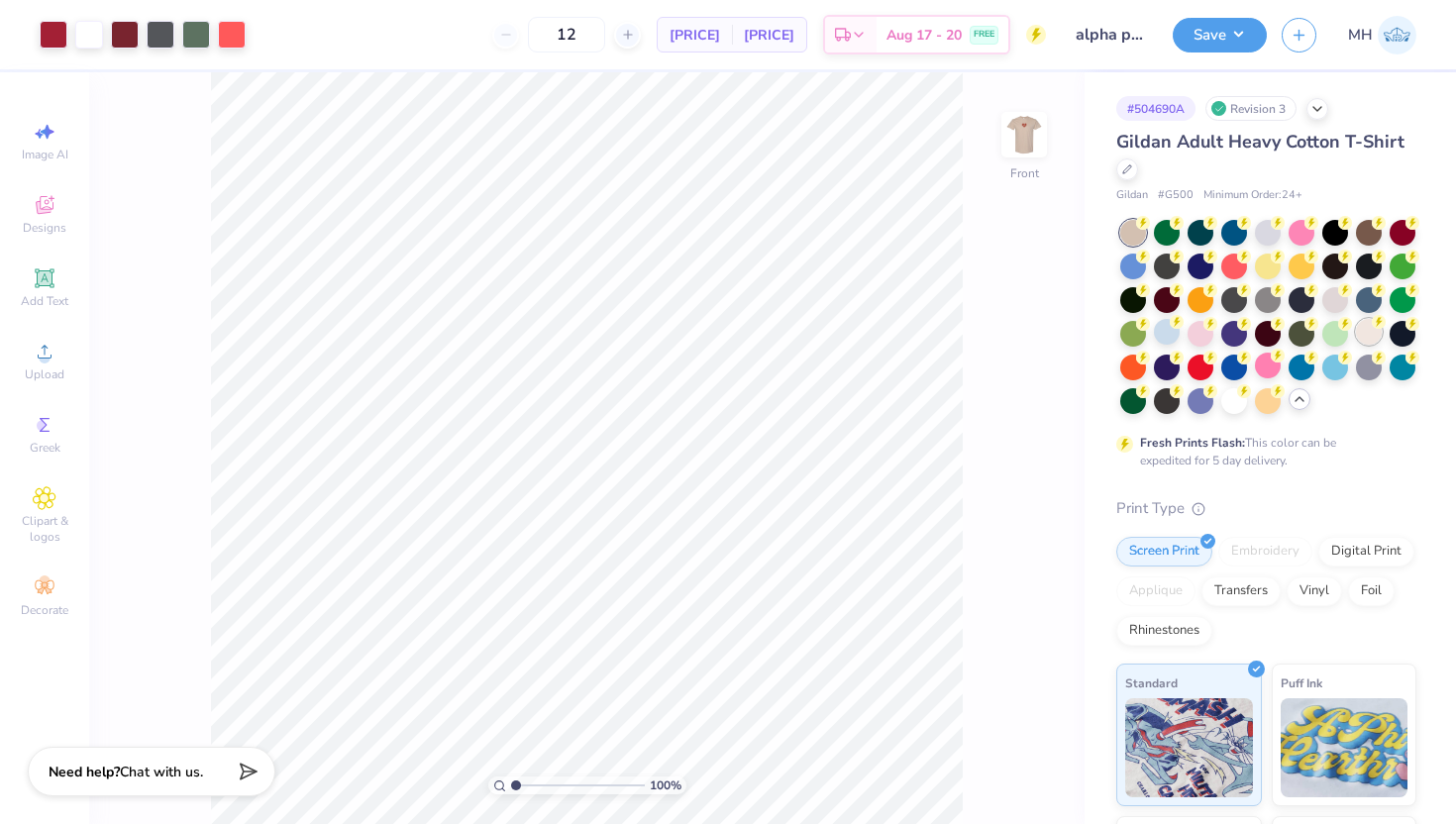click at bounding box center (1369, 332) 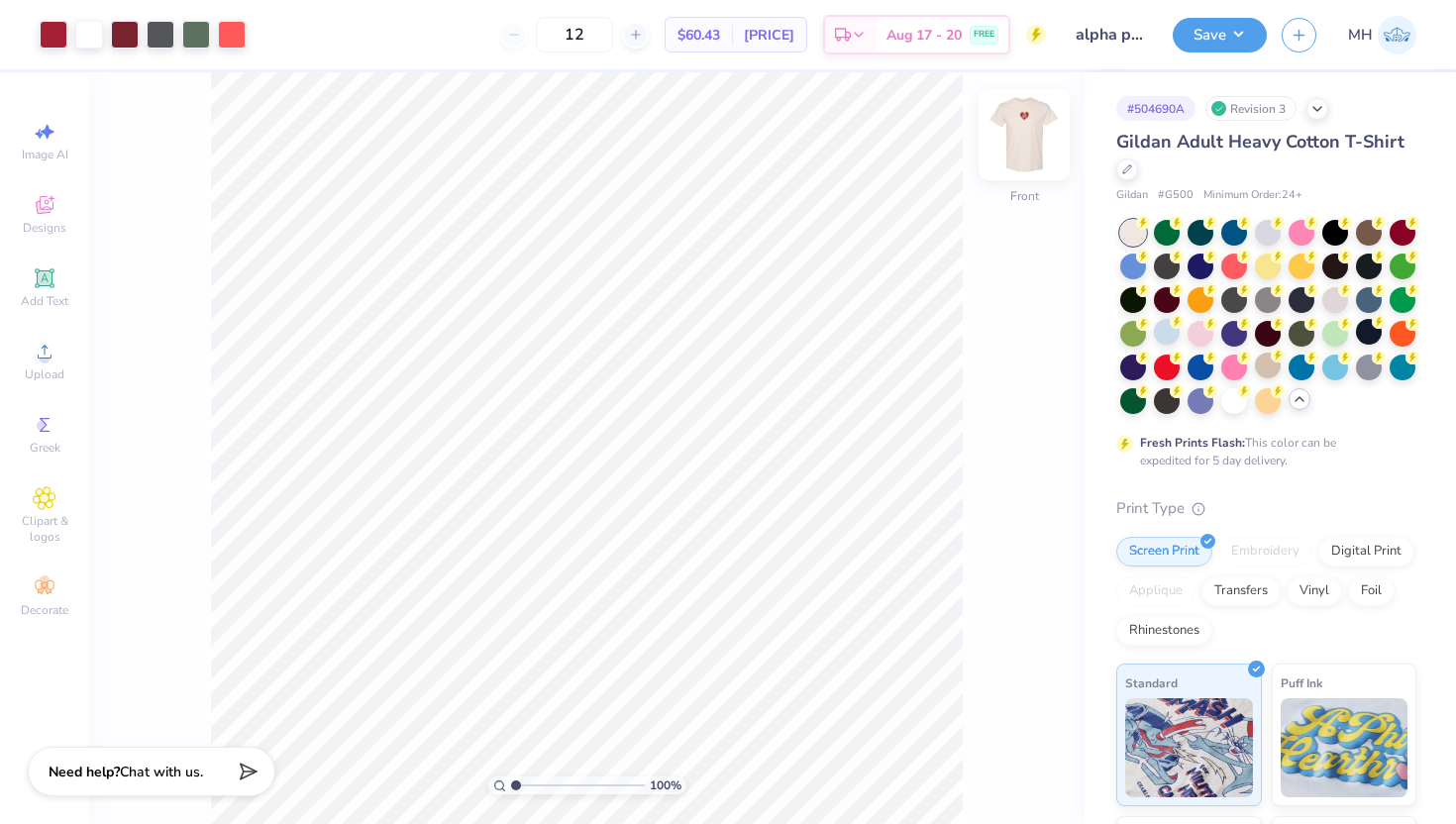 click at bounding box center (1024, 135) 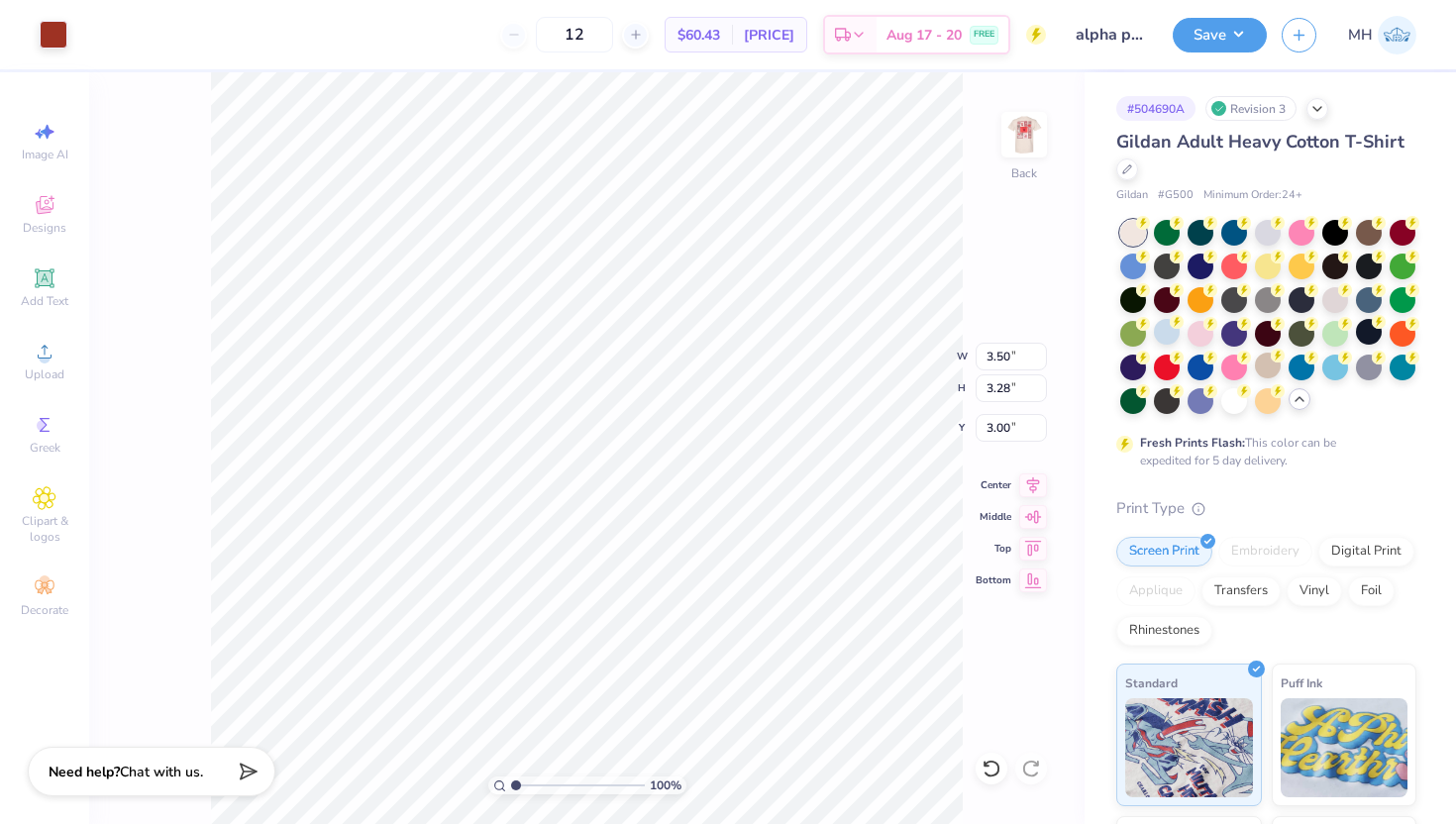 type on "3.64" 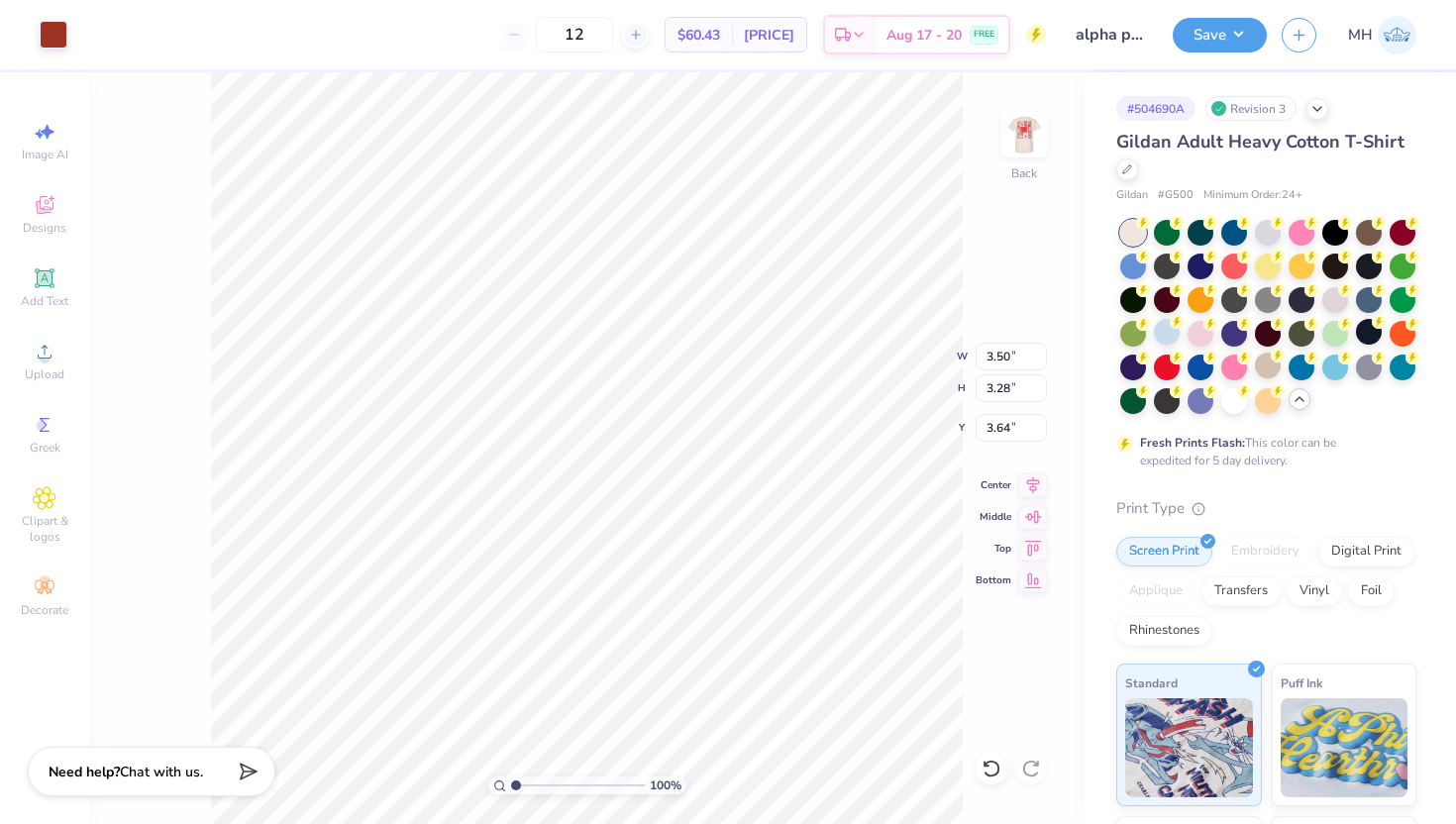 type on "2.73" 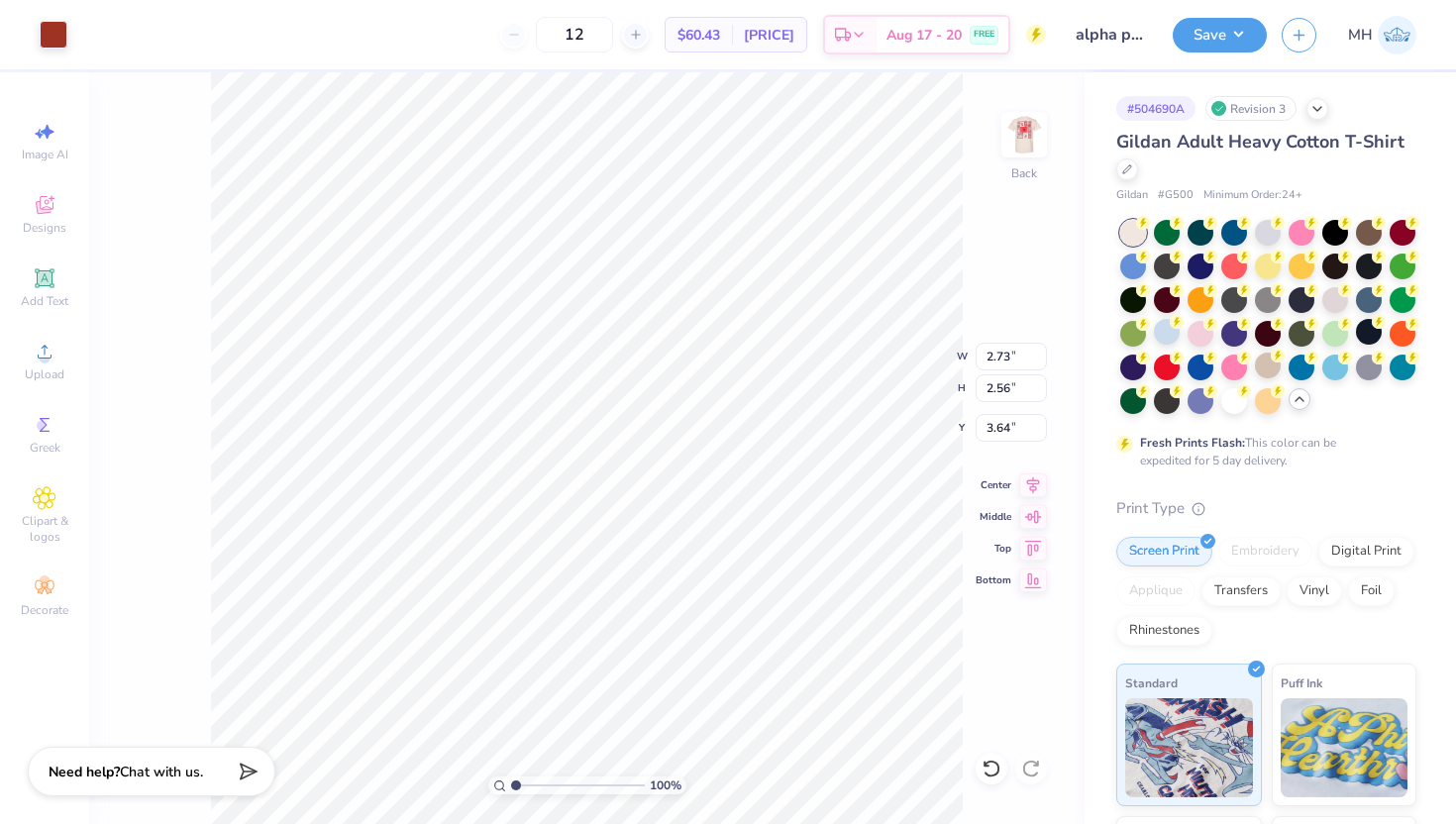 type on "3.58" 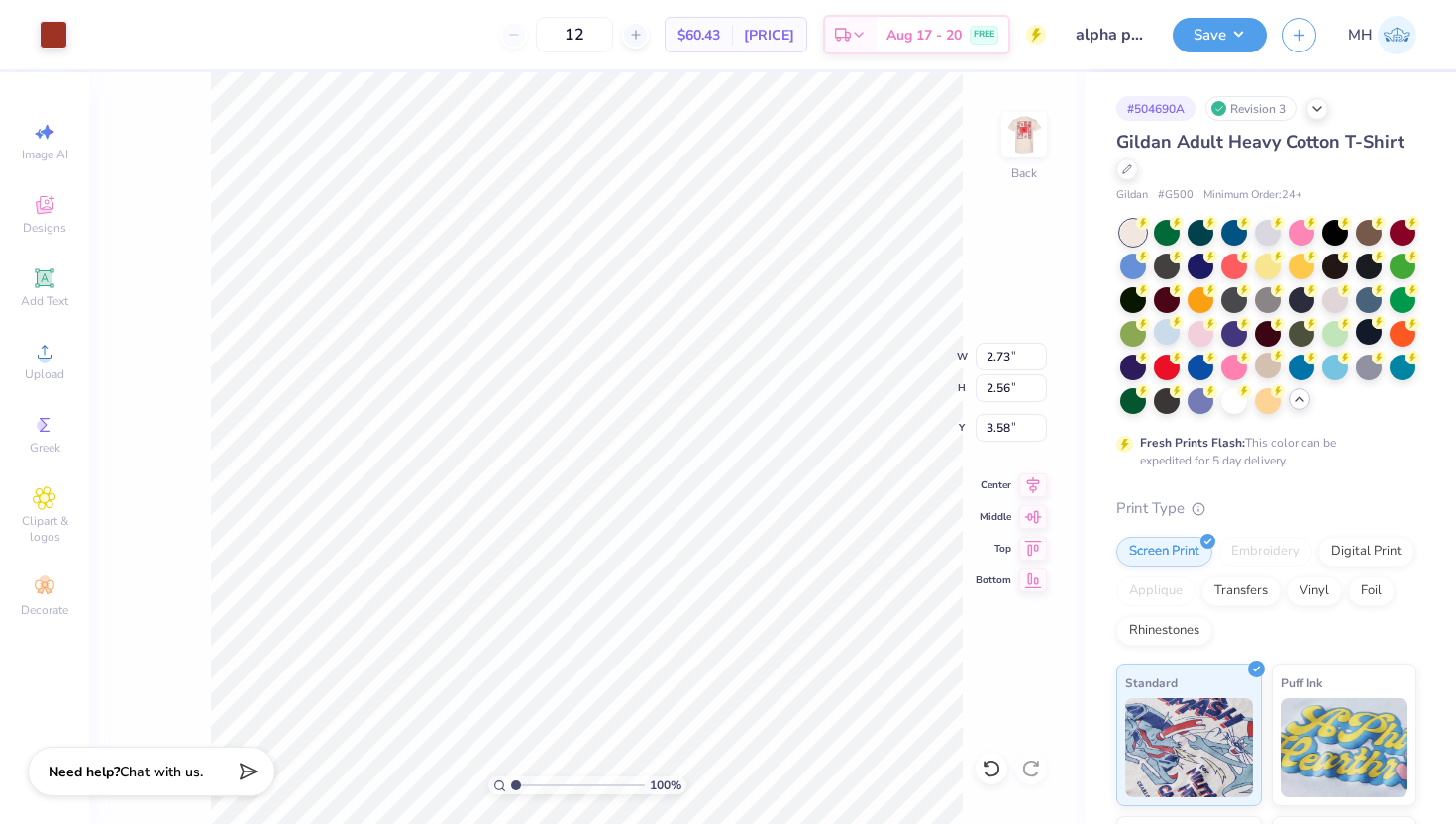 type on "3.91" 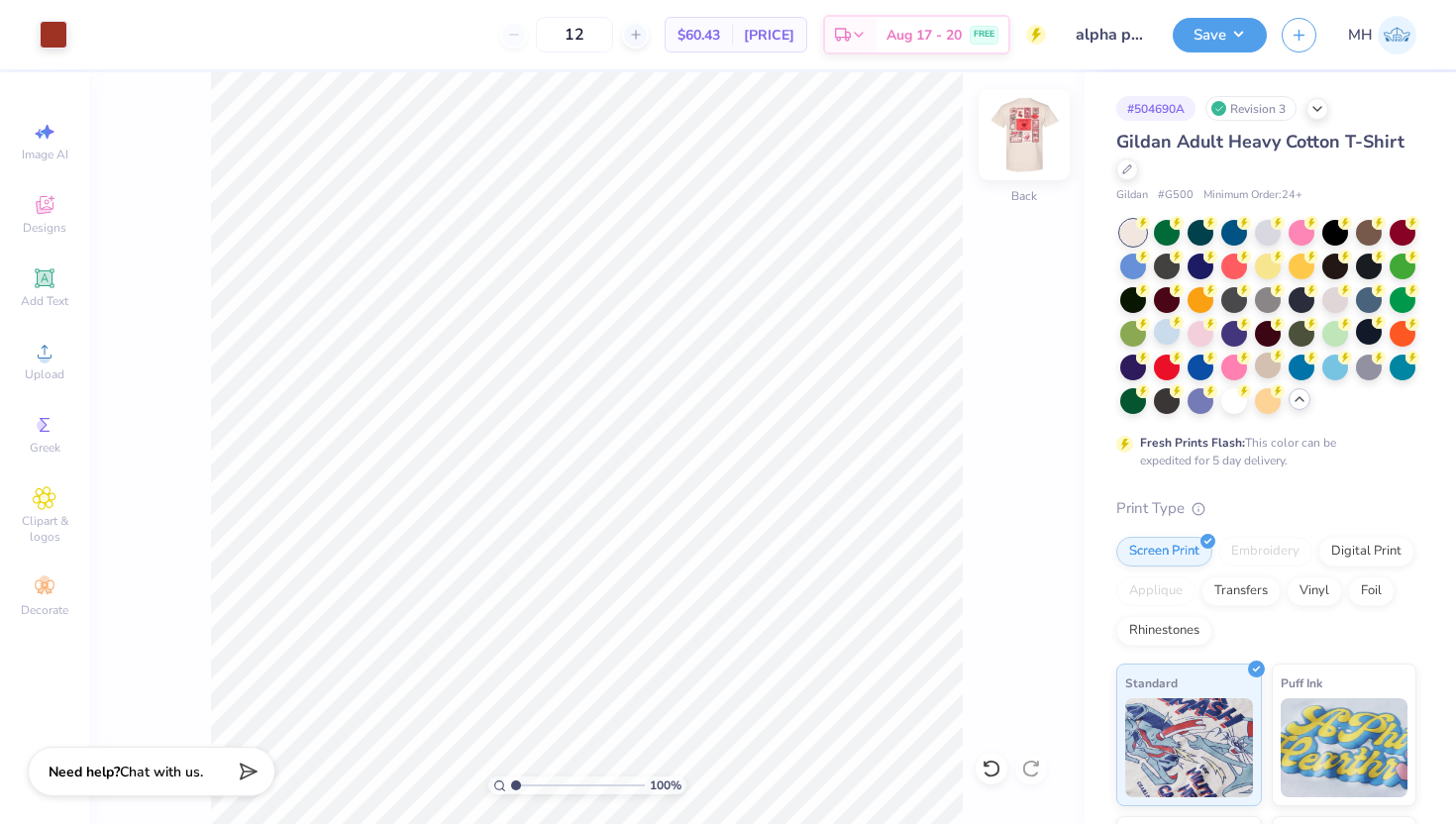 click on "Back" at bounding box center [1024, 147] 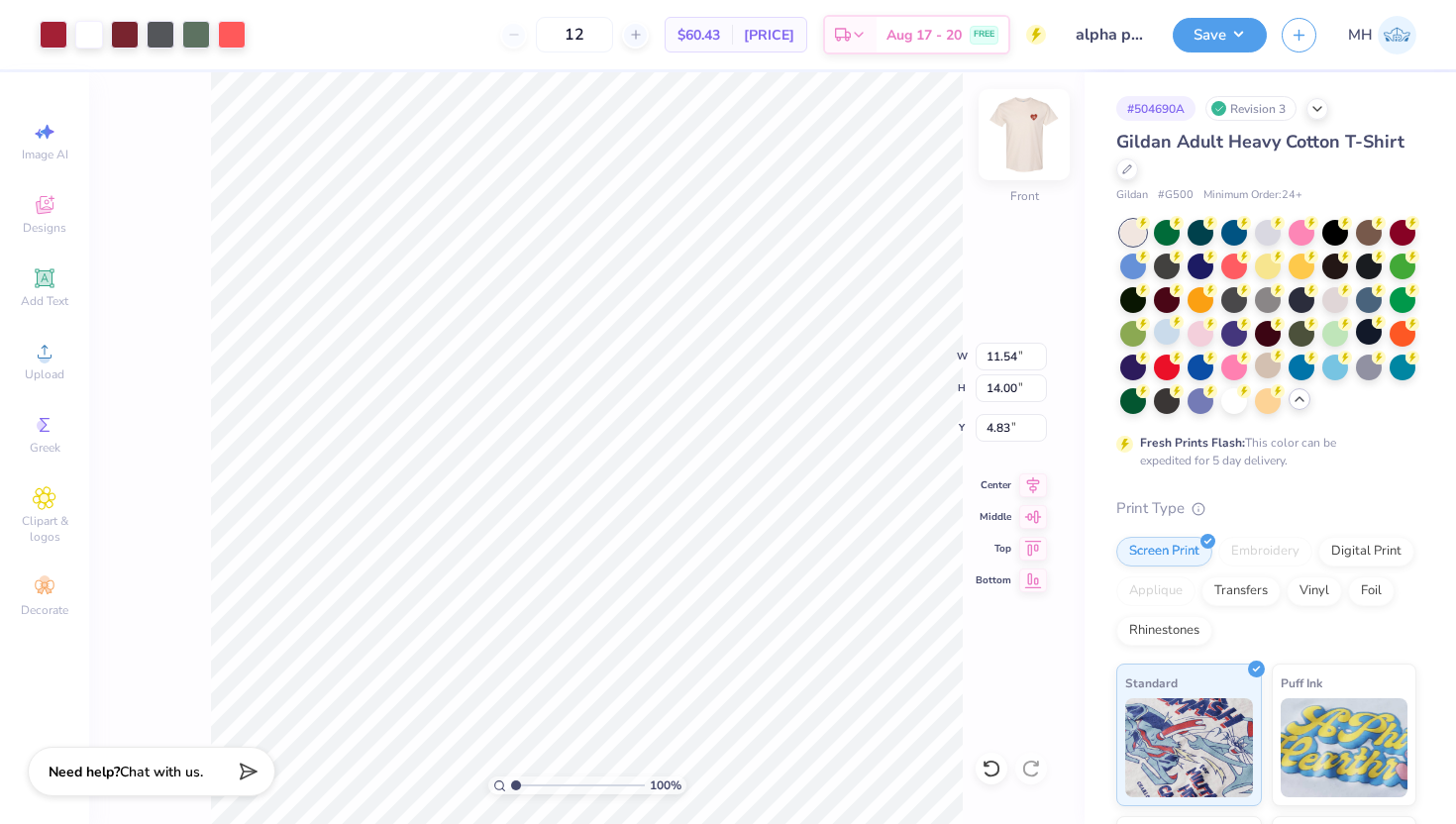 type on "4.83" 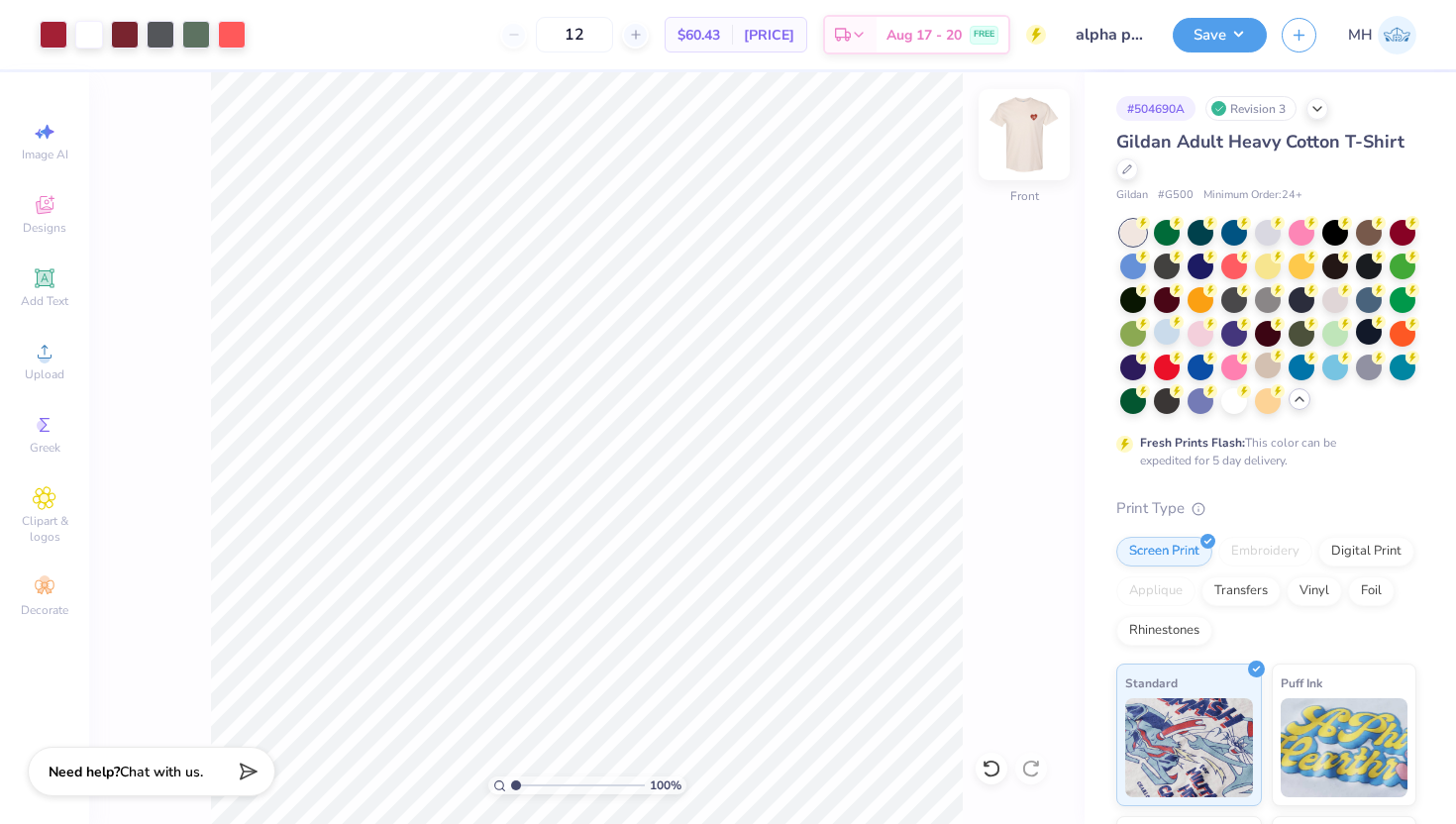 click at bounding box center (1024, 135) 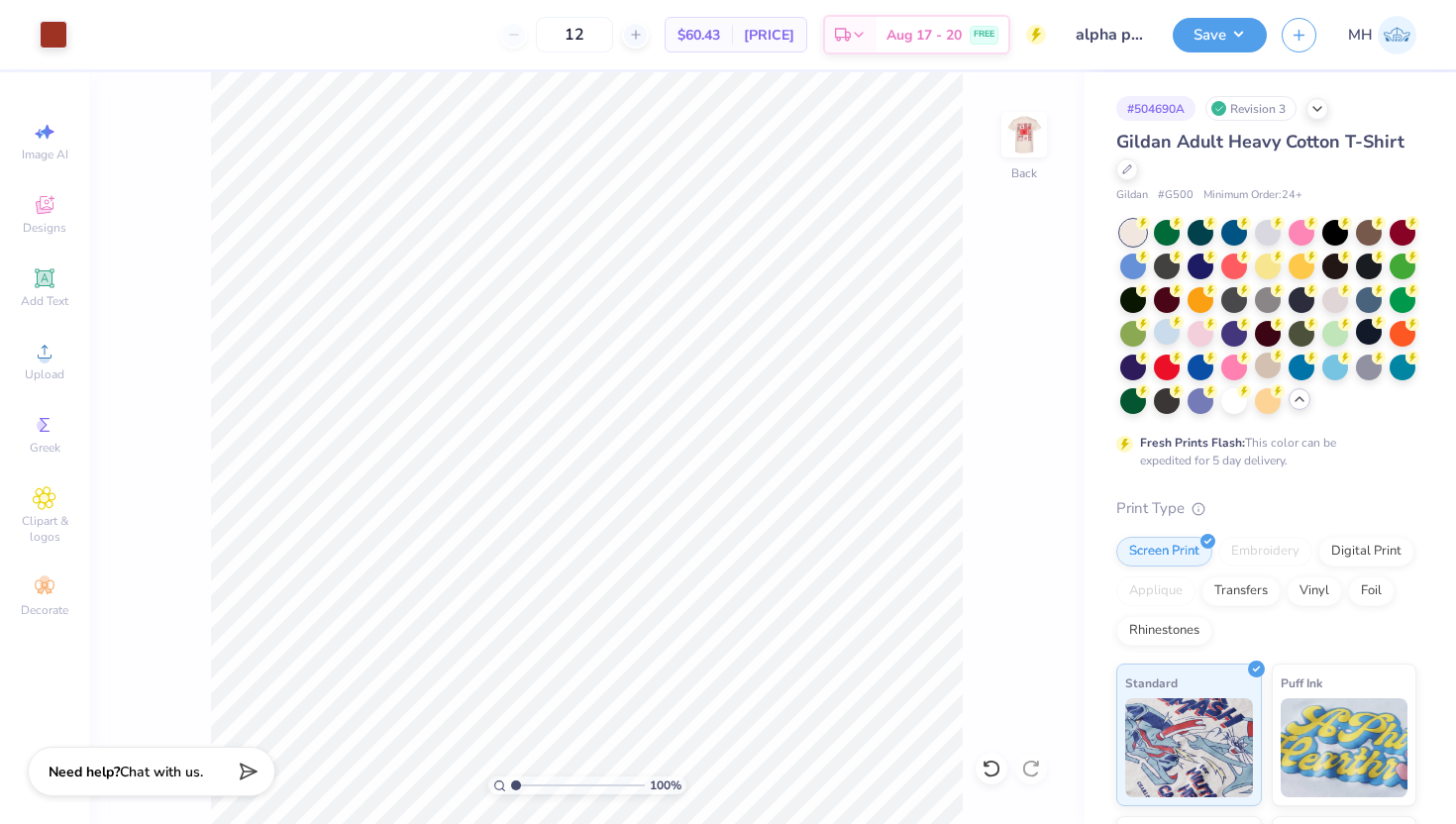 click at bounding box center [1024, 135] 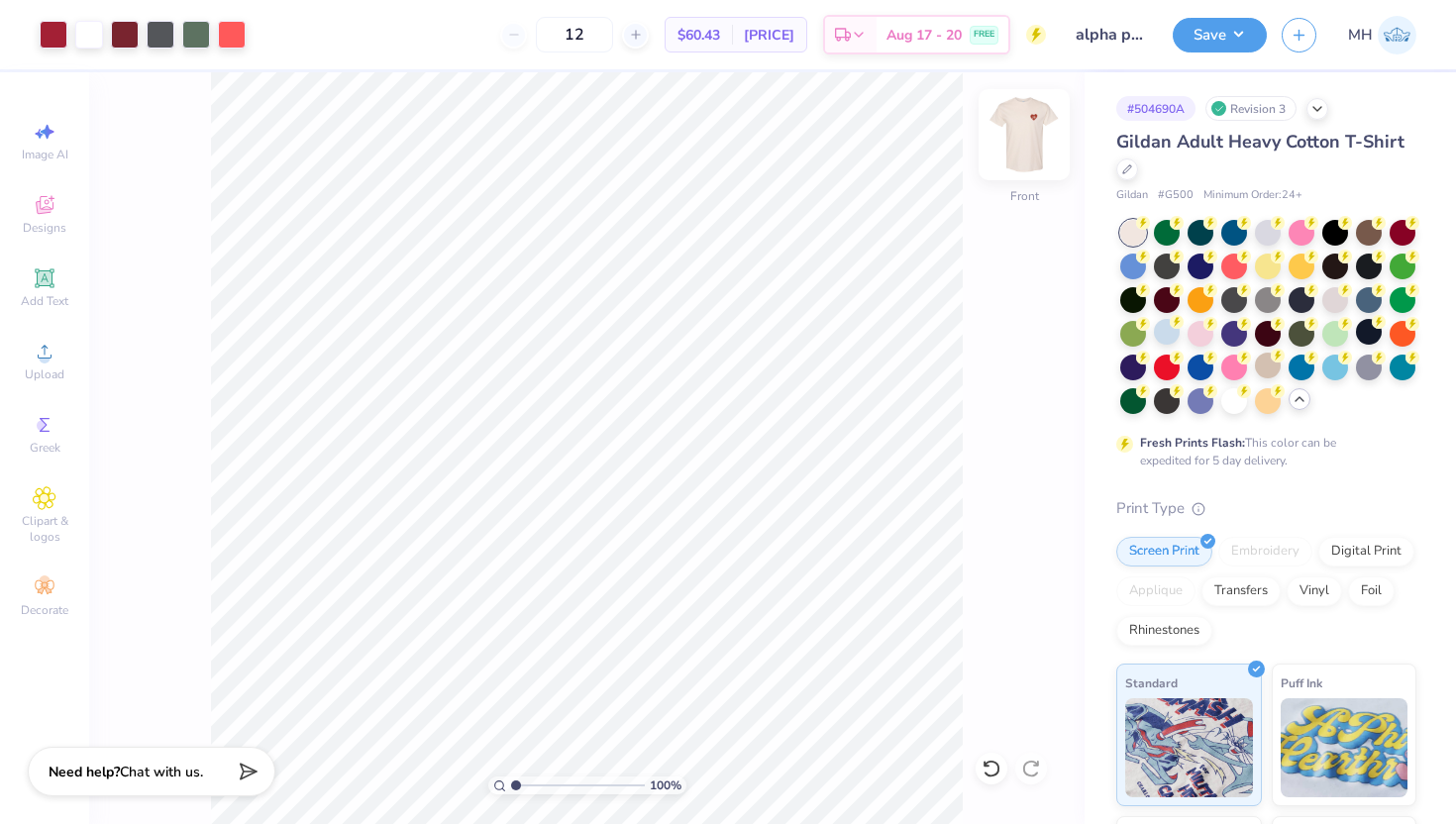 click at bounding box center (1024, 135) 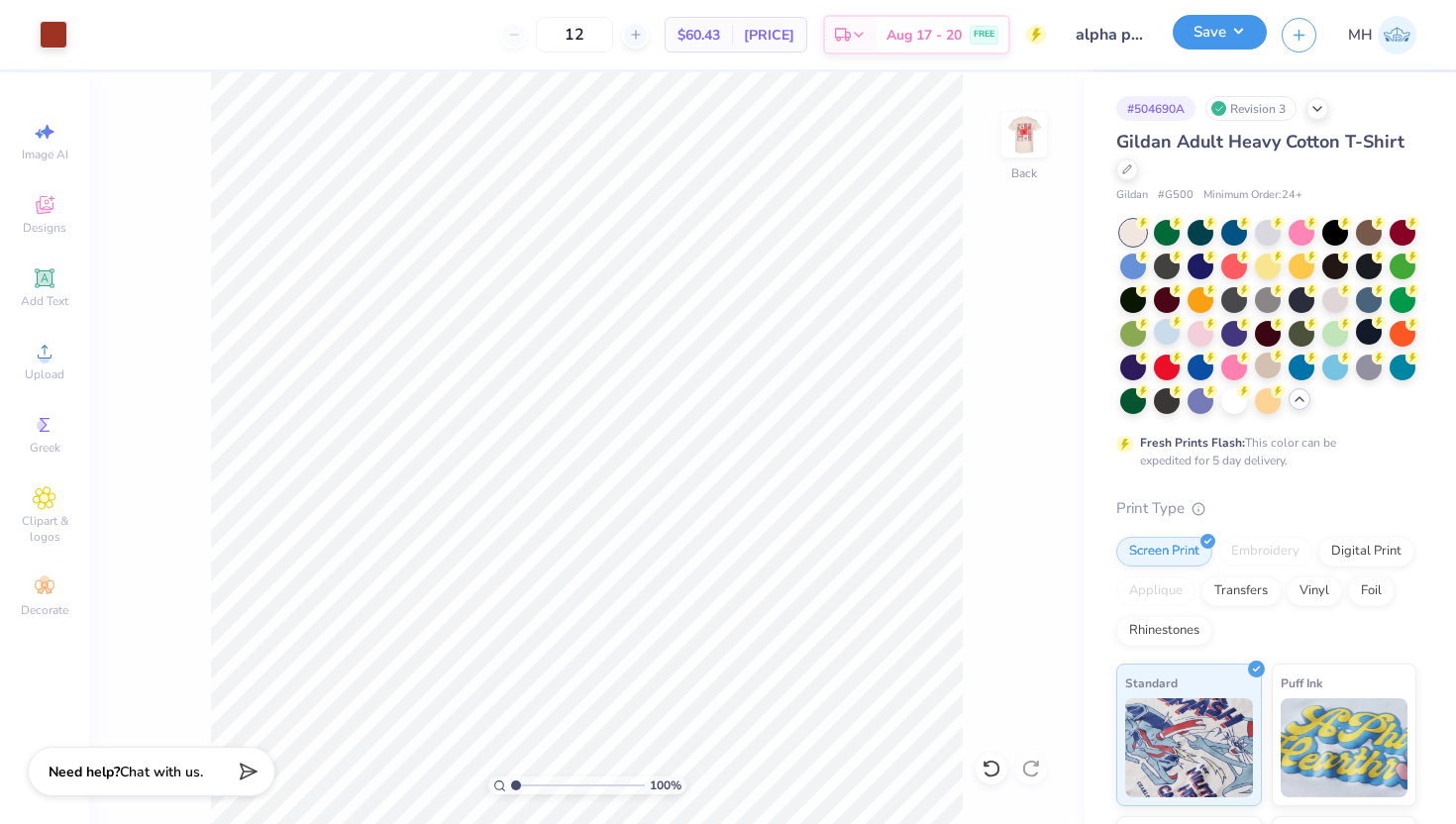 click on "Save" at bounding box center (1219, 32) 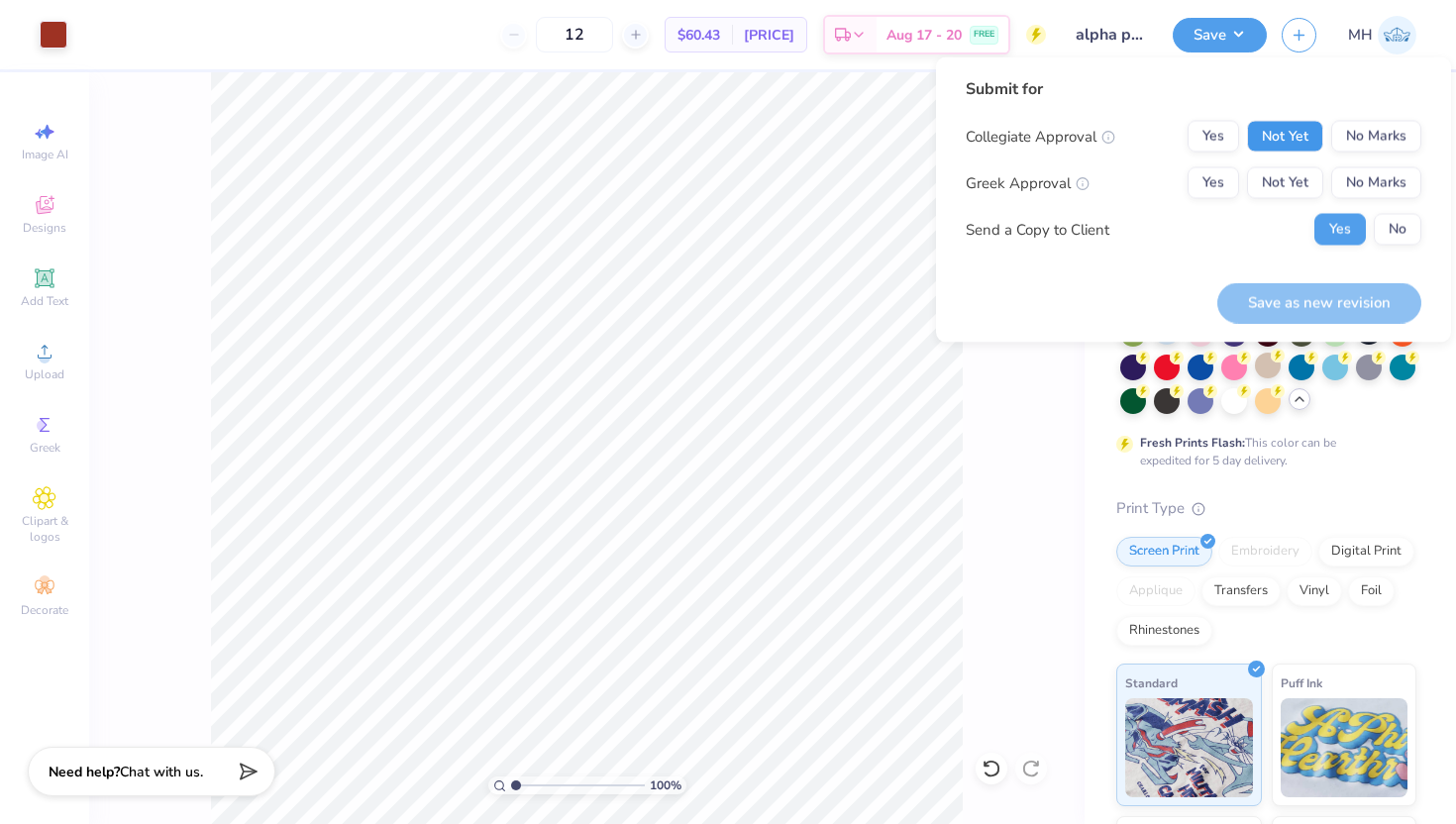 click on "Not Yet" at bounding box center [1285, 137] 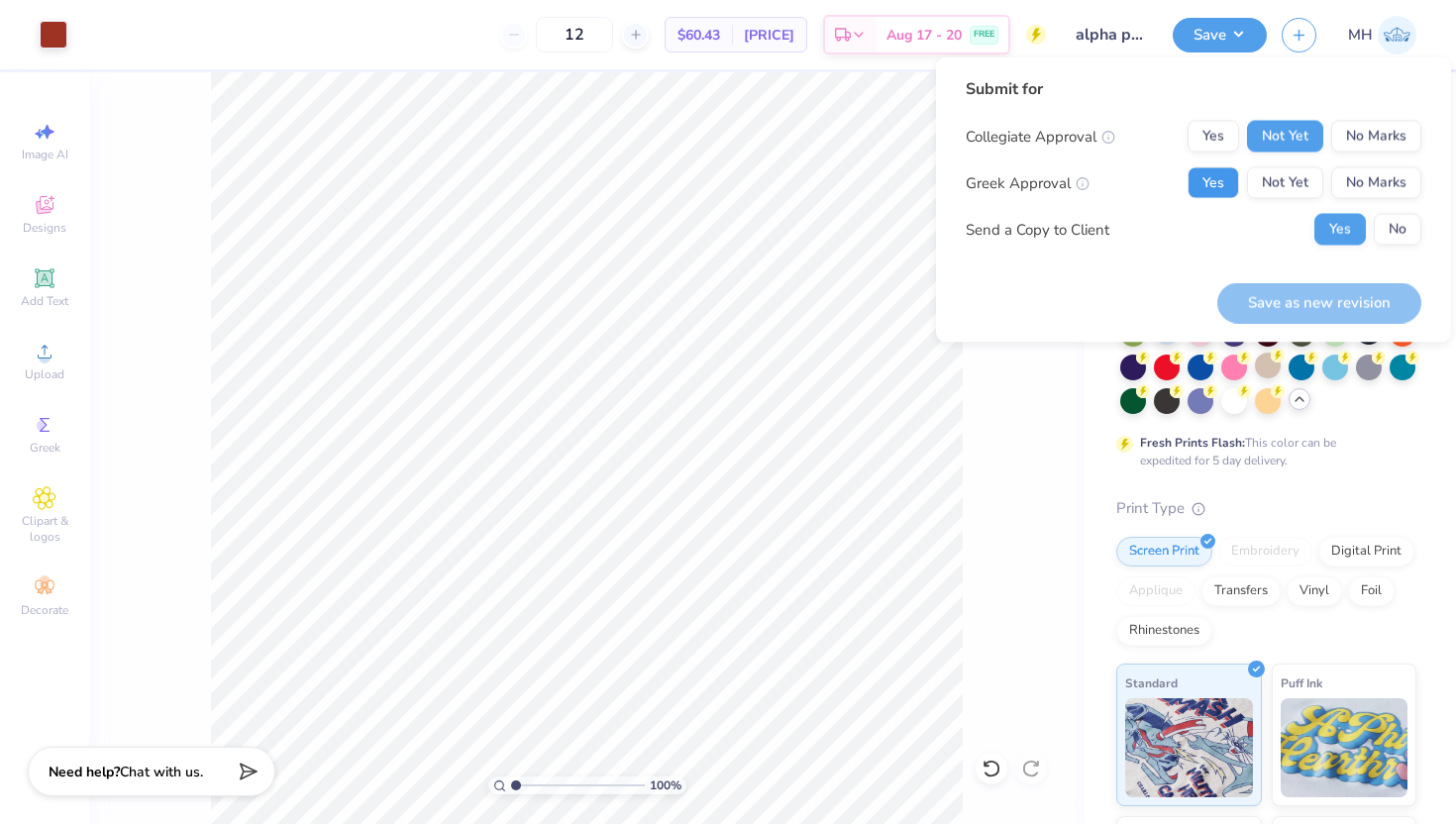 click on "Yes" at bounding box center [1213, 183] 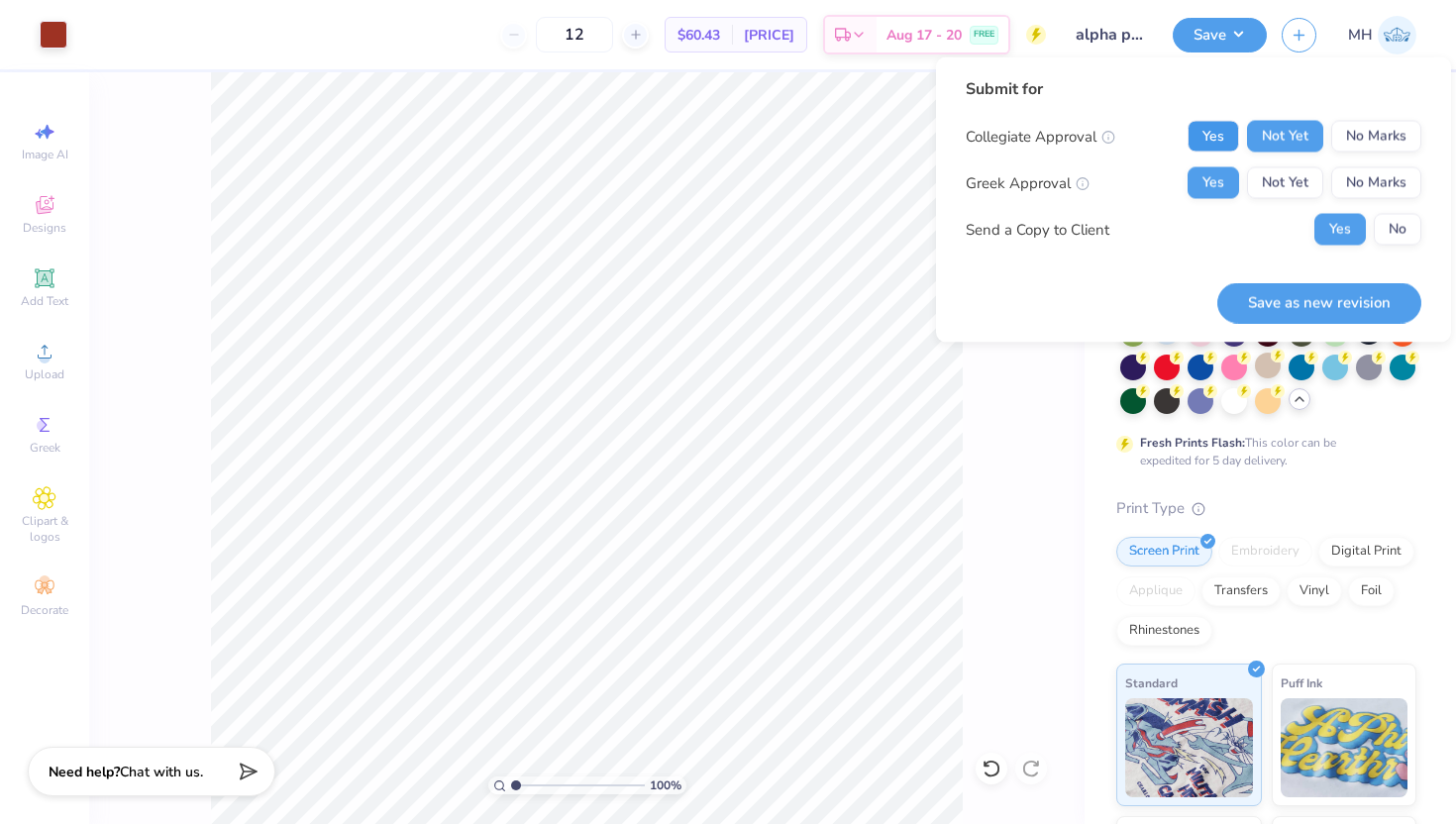 click on "Yes" at bounding box center [1213, 137] 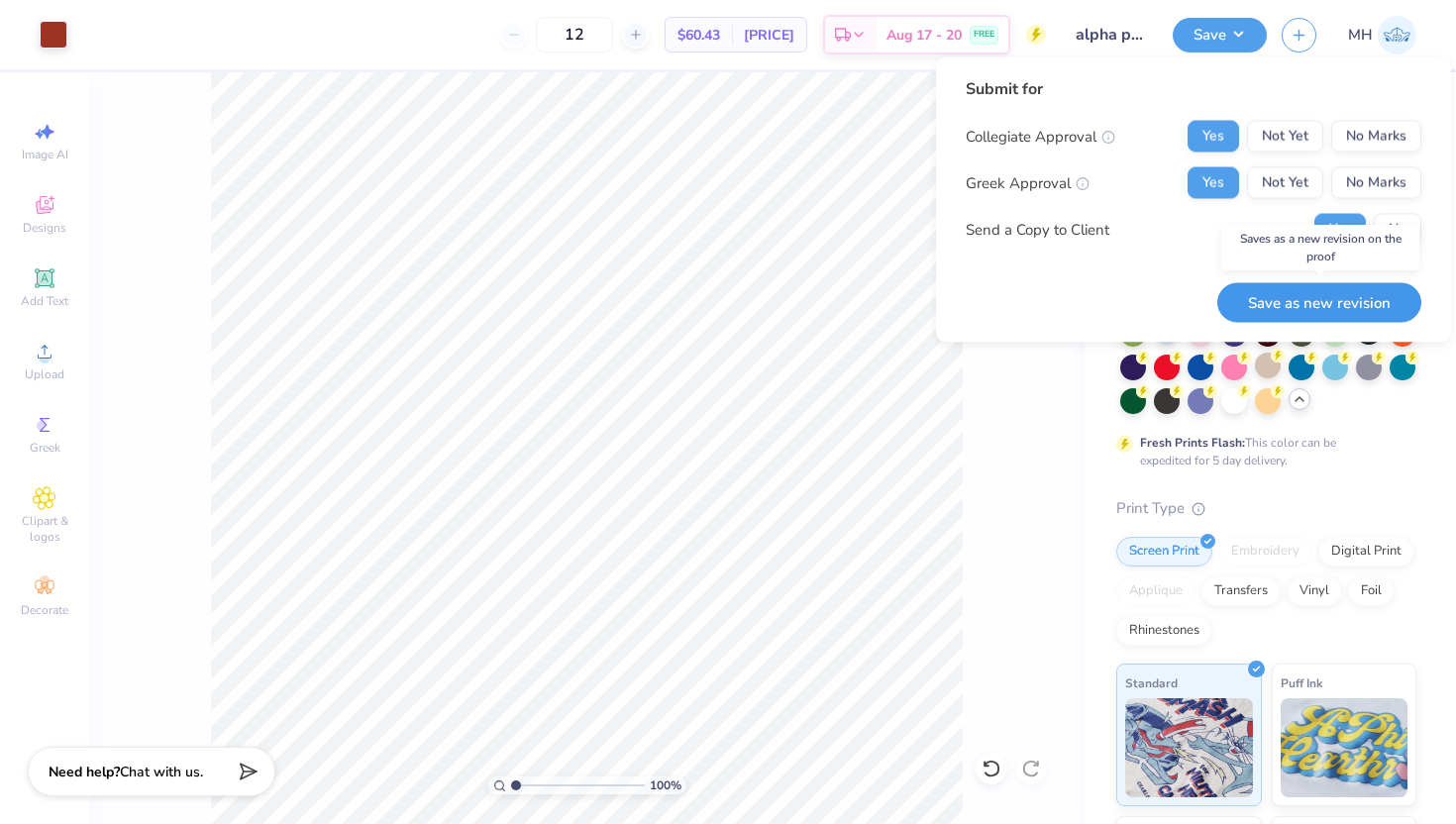 click on "Save as new revision" at bounding box center [1319, 302] 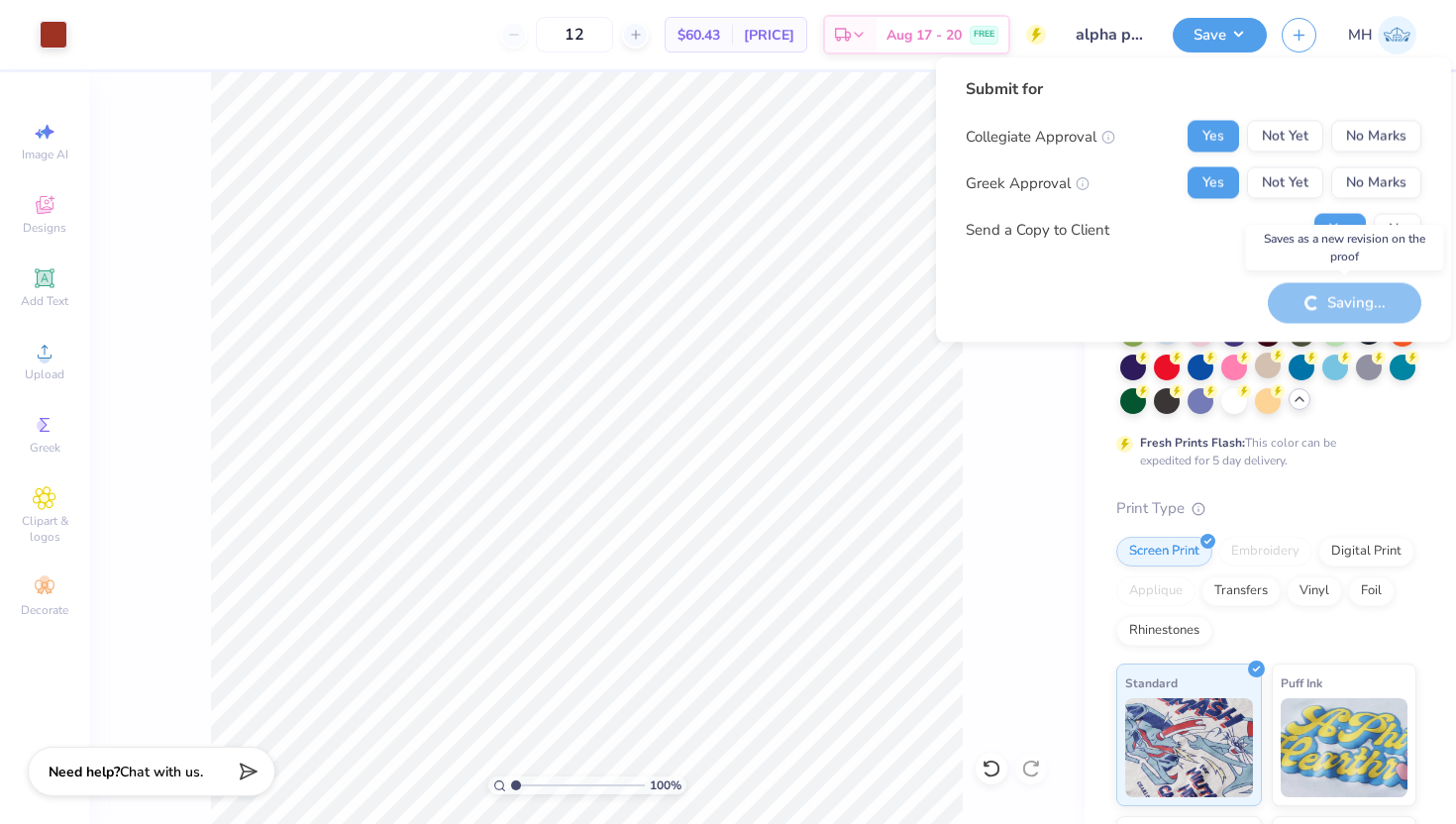 click on "Saving..." at bounding box center [1344, 302] 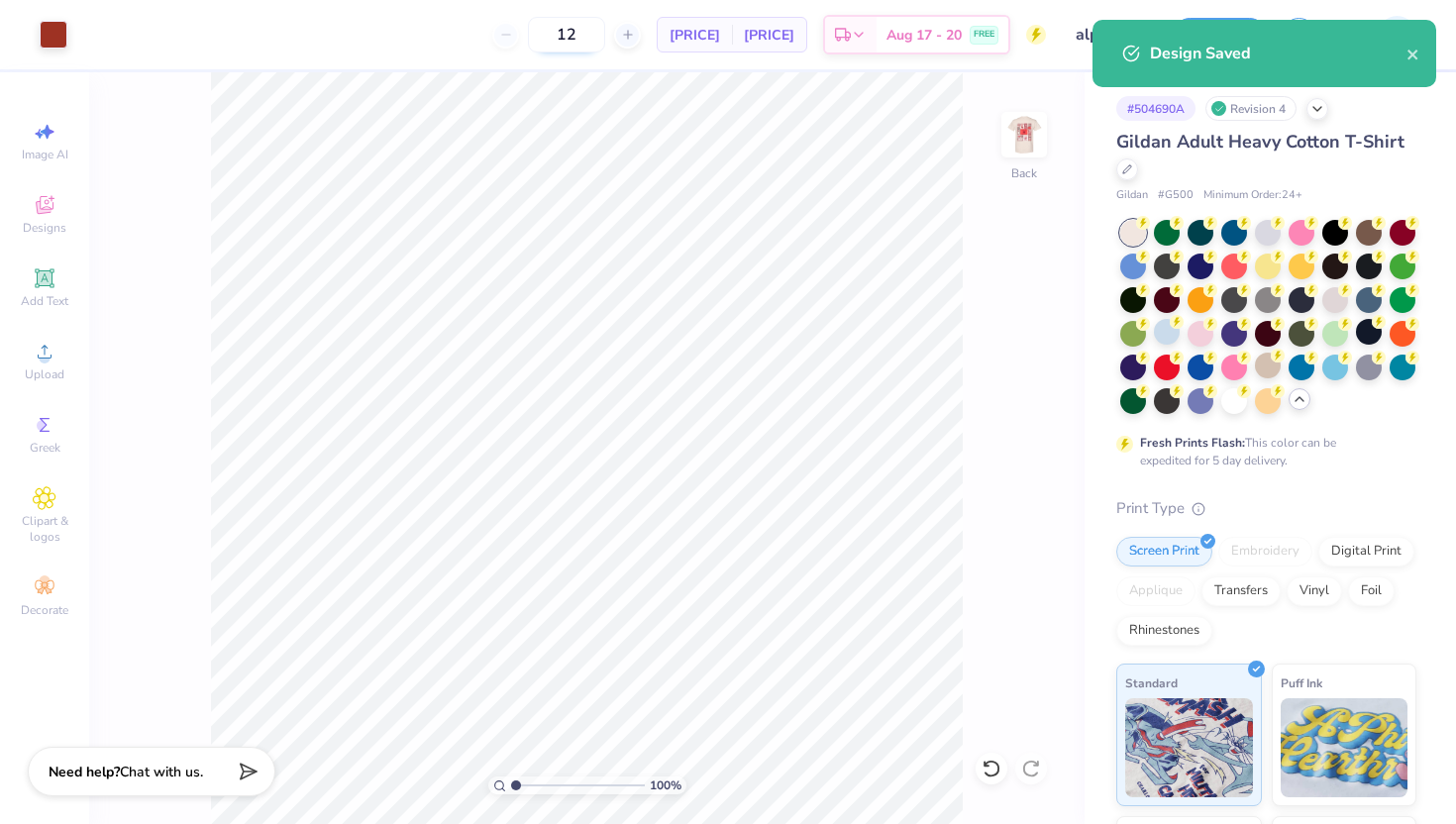 click on "12" at bounding box center (567, 35) 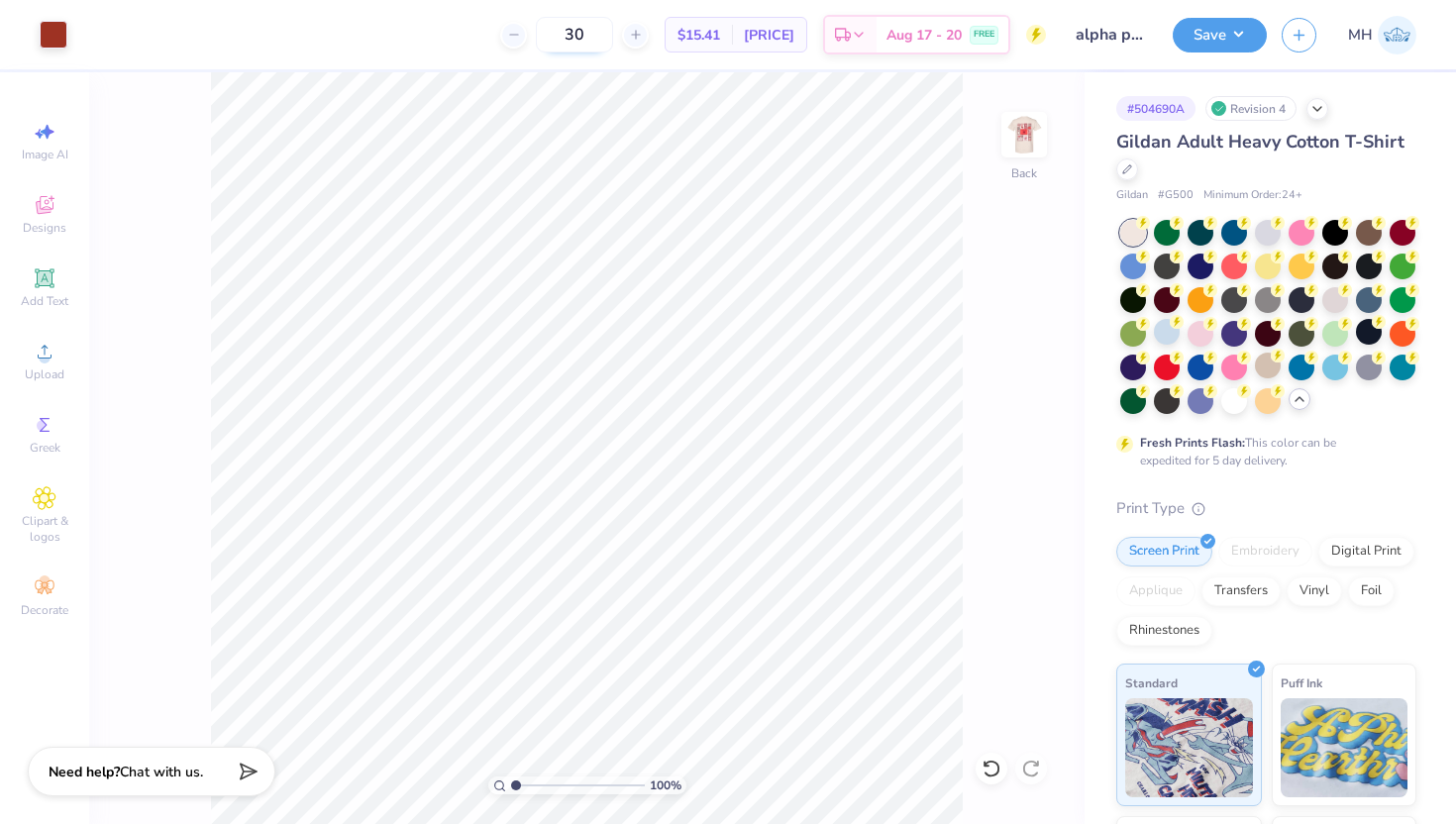 type on "3" 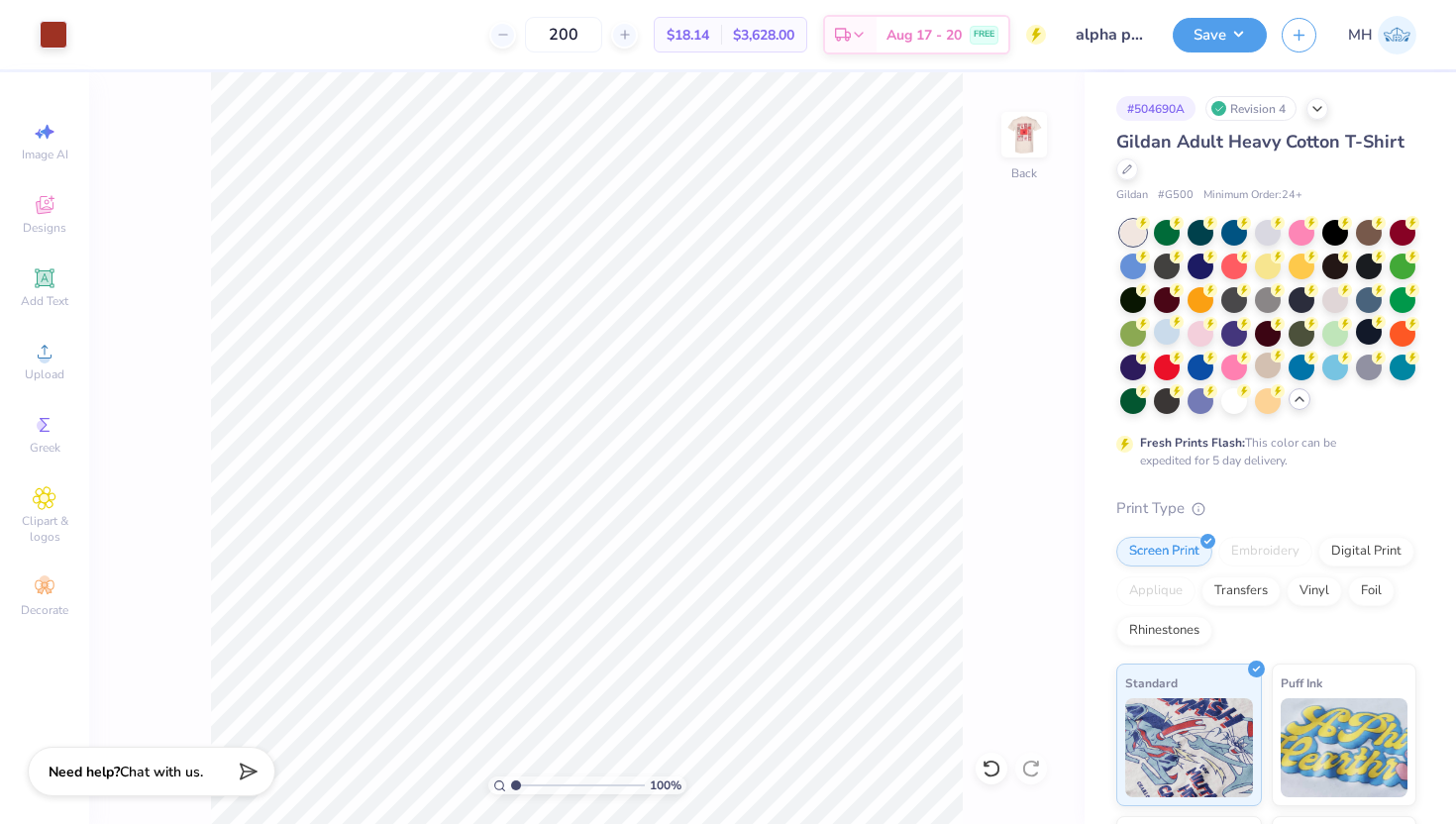 type on "200" 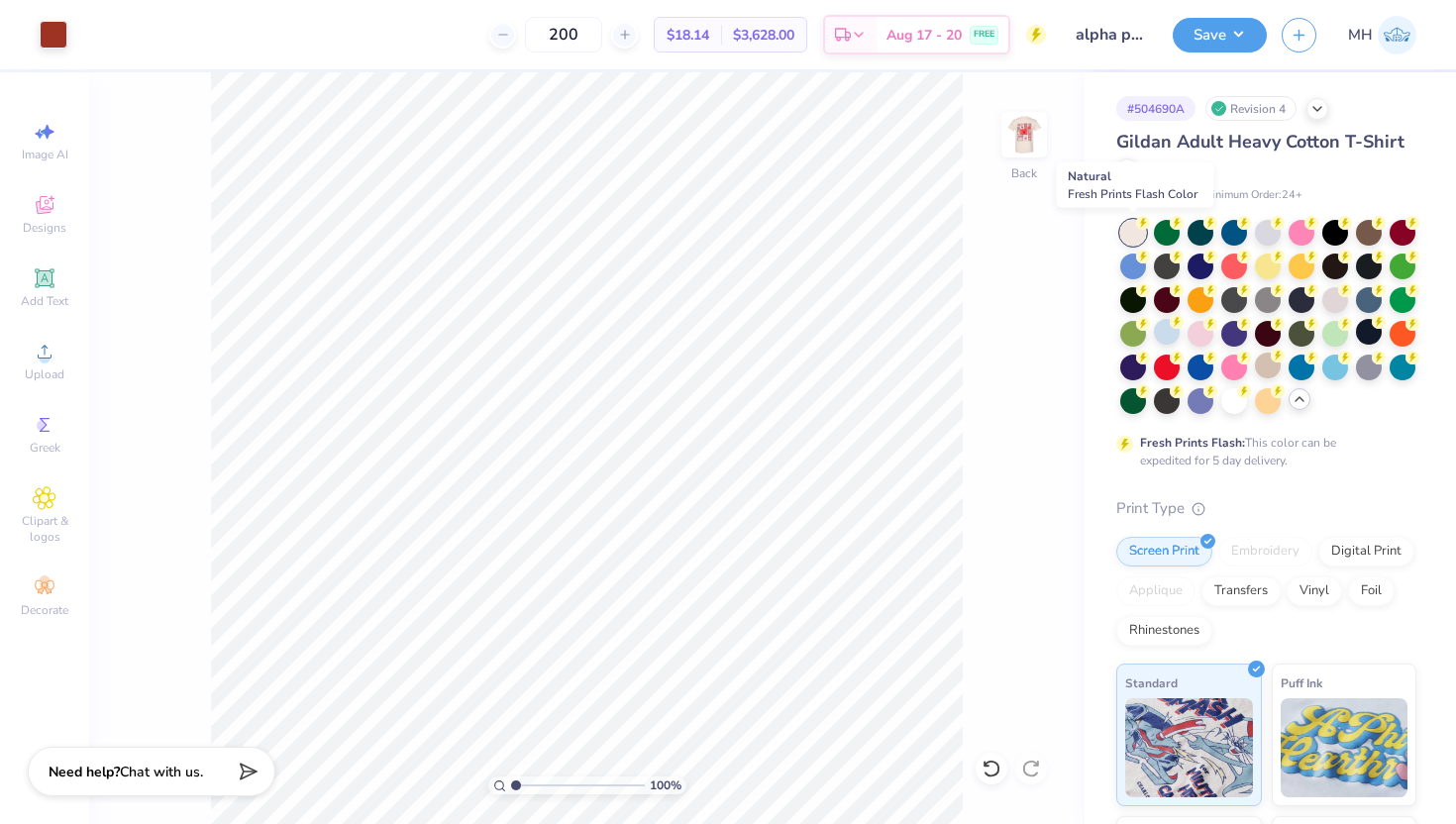 click at bounding box center [1133, 233] 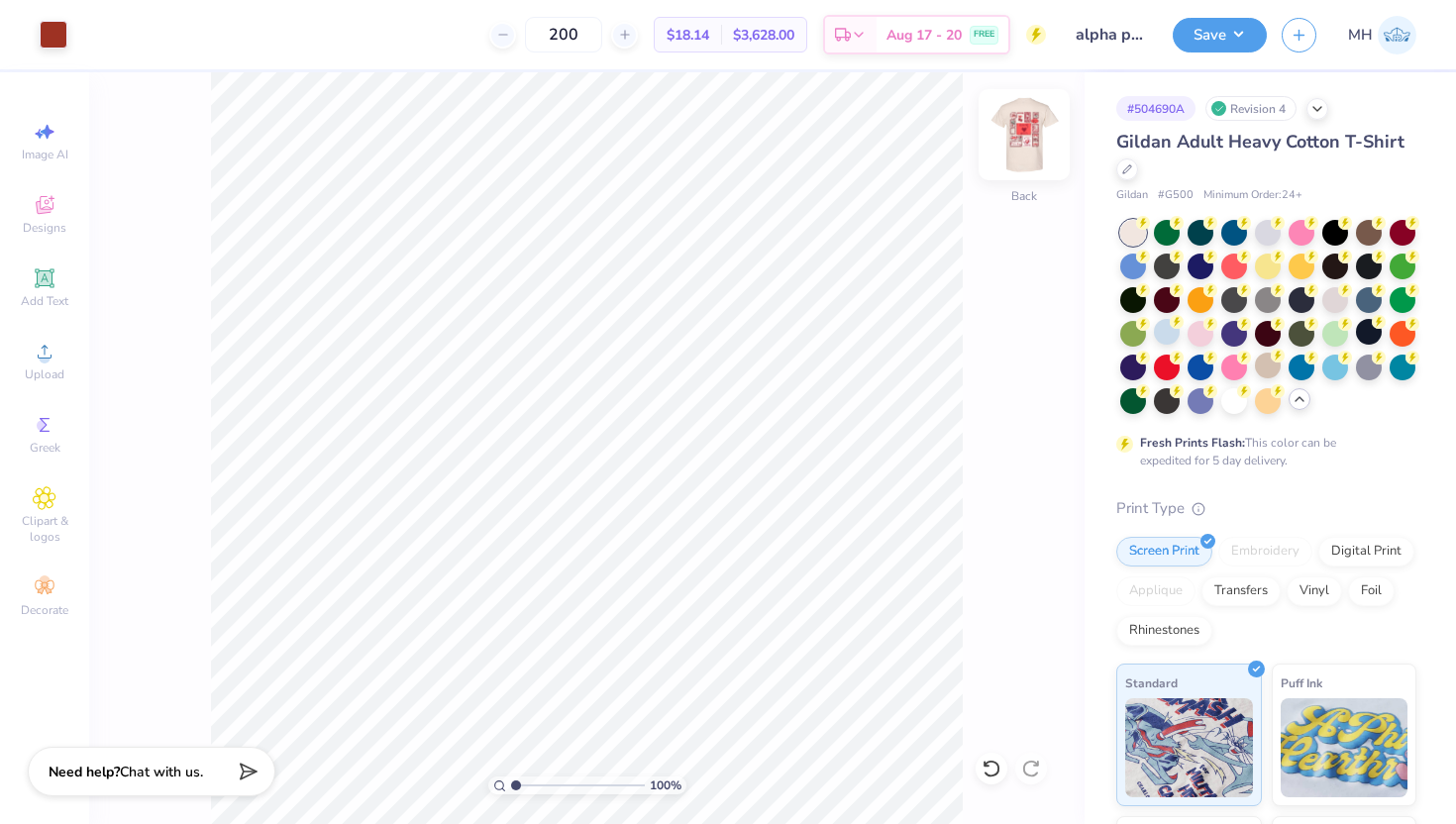 click at bounding box center [1024, 135] 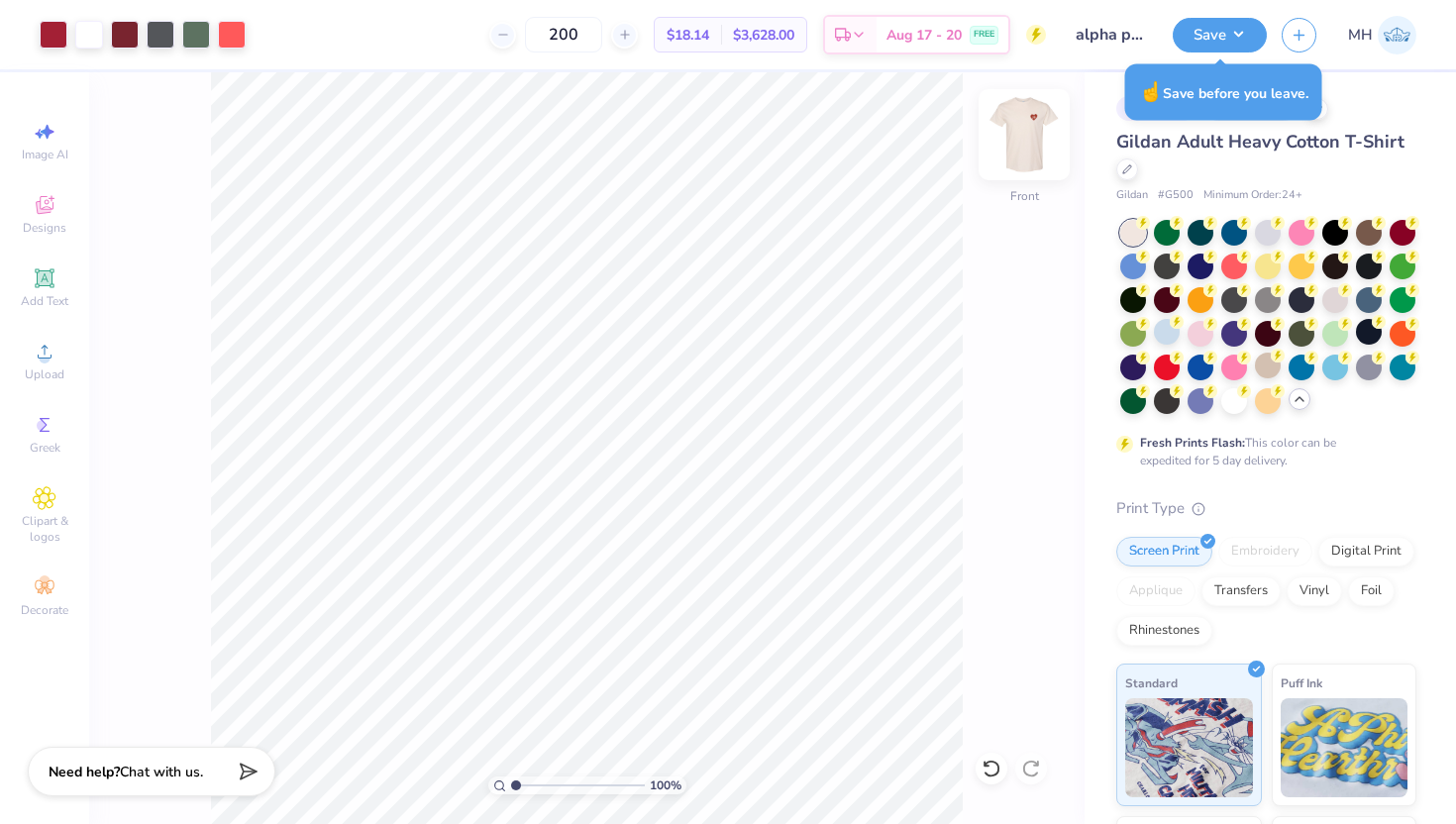 click at bounding box center (1024, 135) 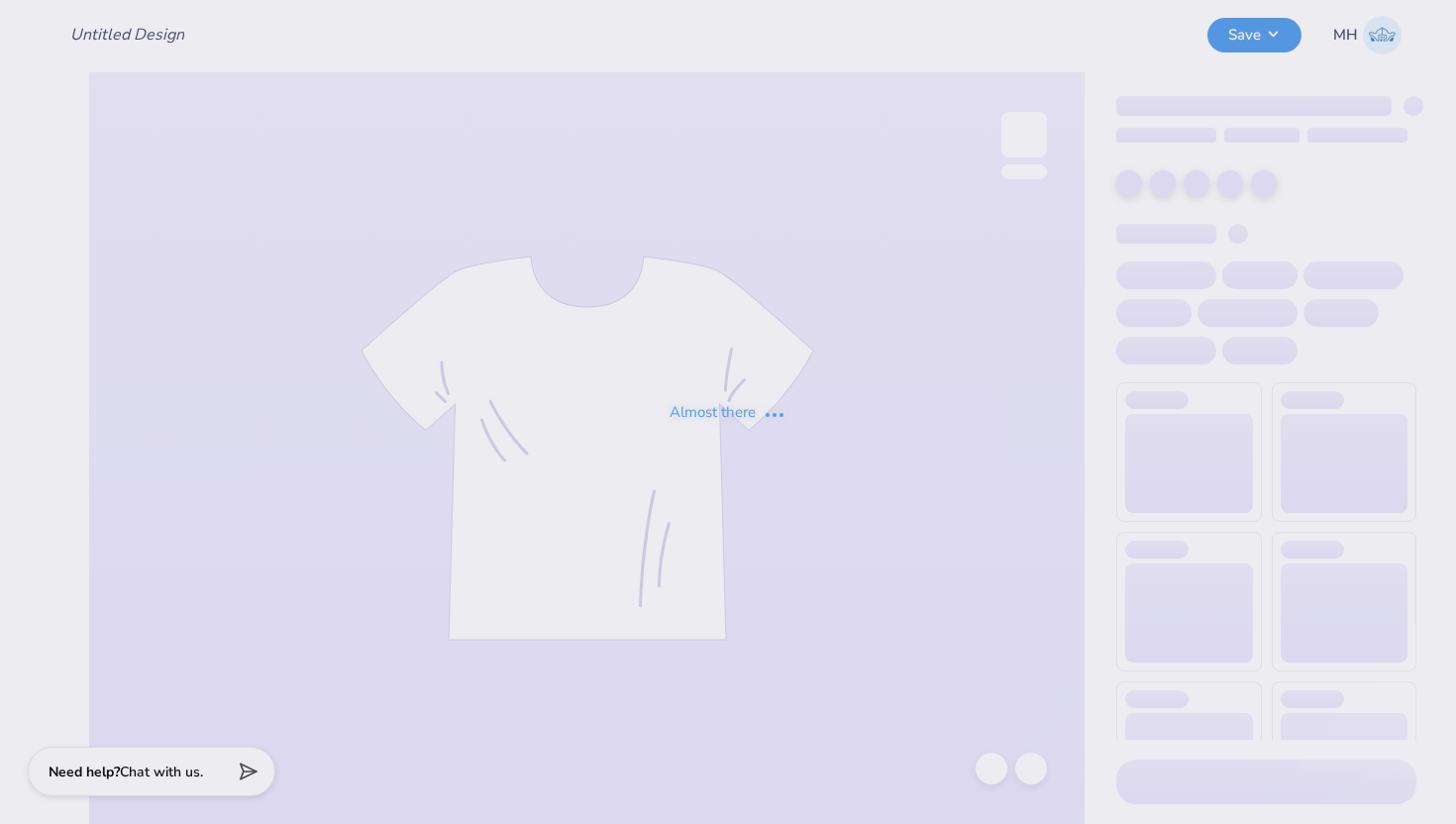 scroll, scrollTop: 0, scrollLeft: 0, axis: both 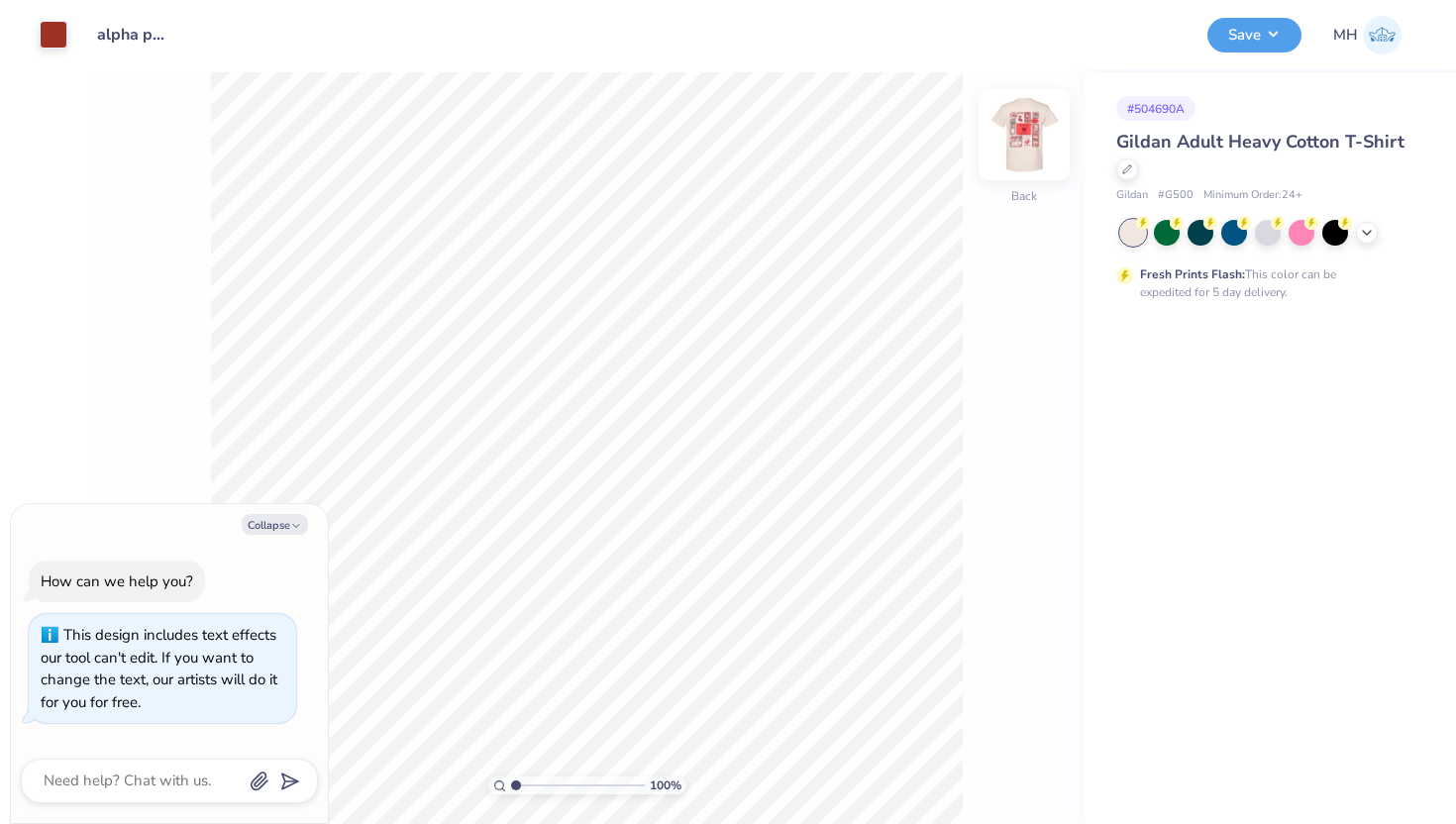 click at bounding box center [1024, 135] 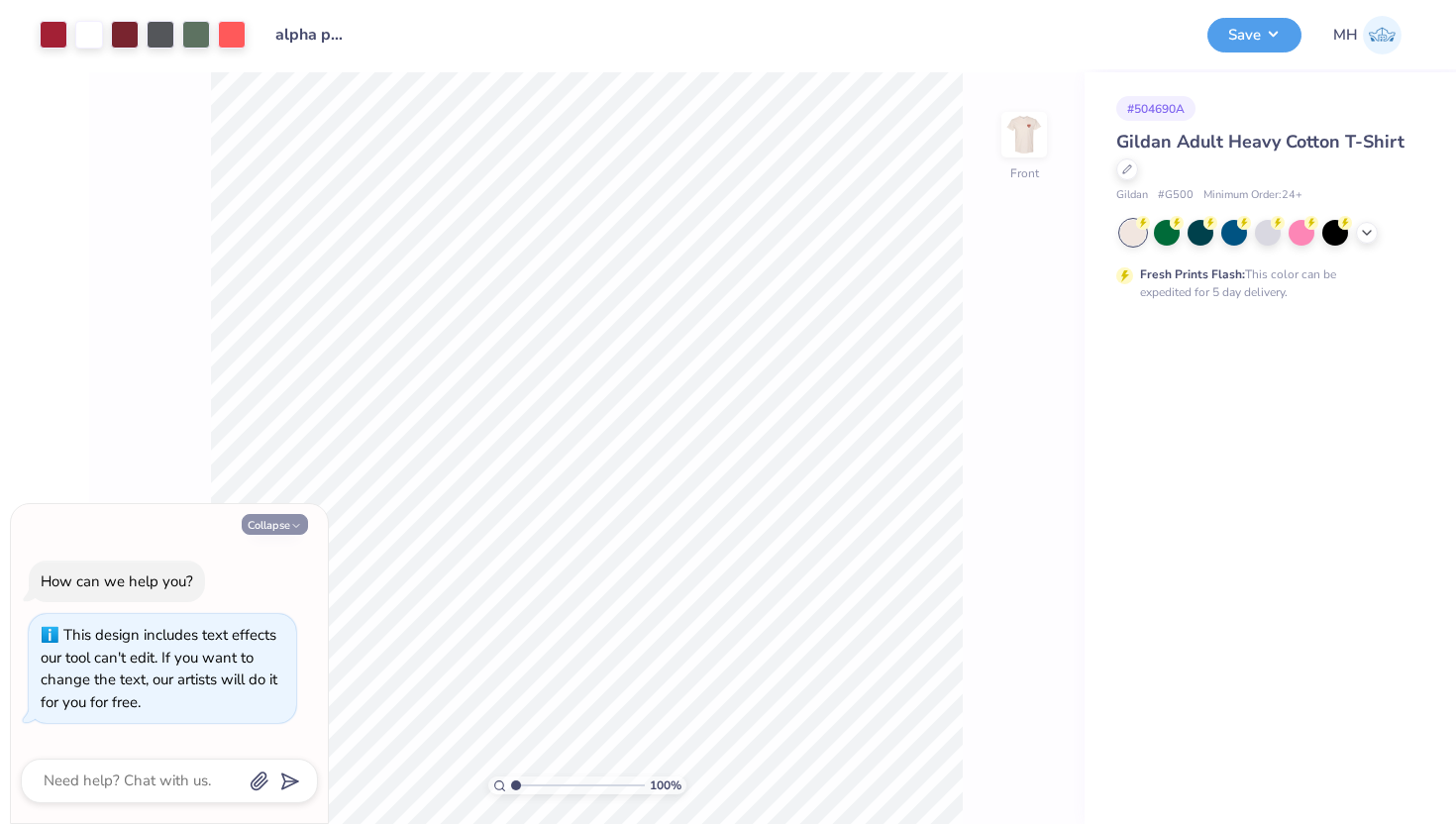 click on "Collapse" at bounding box center (274, 524) 